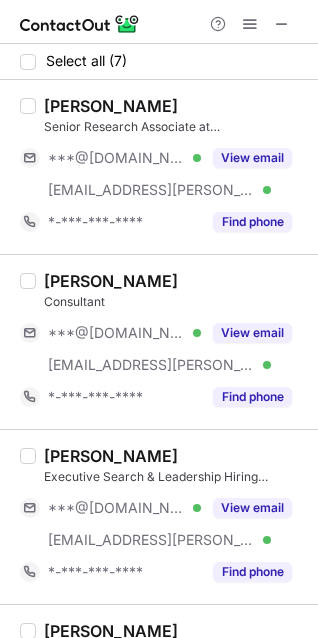 scroll, scrollTop: 0, scrollLeft: 0, axis: both 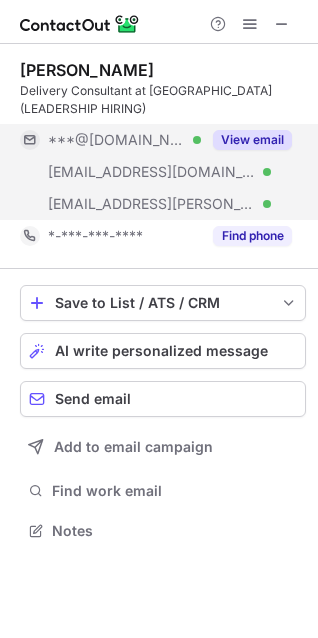 click on "View email" at bounding box center [252, 140] 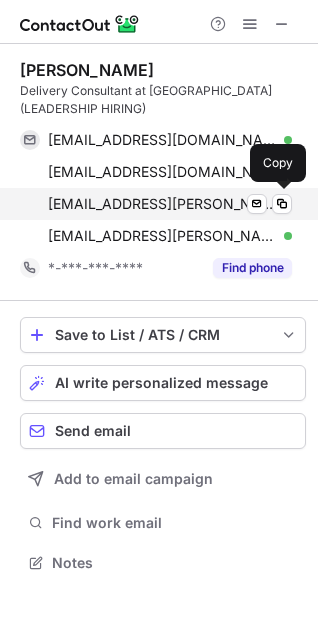 scroll, scrollTop: 10, scrollLeft: 9, axis: both 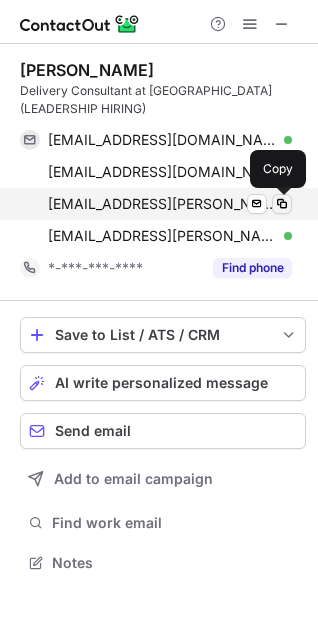 click at bounding box center [282, 204] 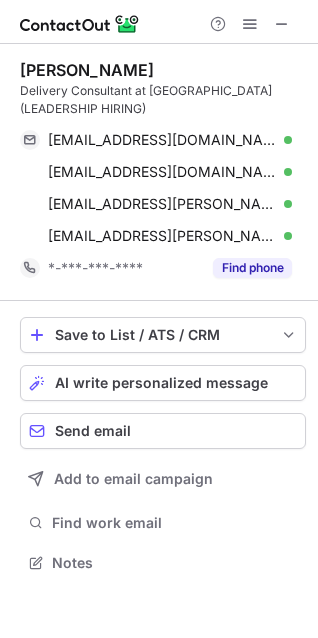 scroll, scrollTop: 548, scrollLeft: 318, axis: both 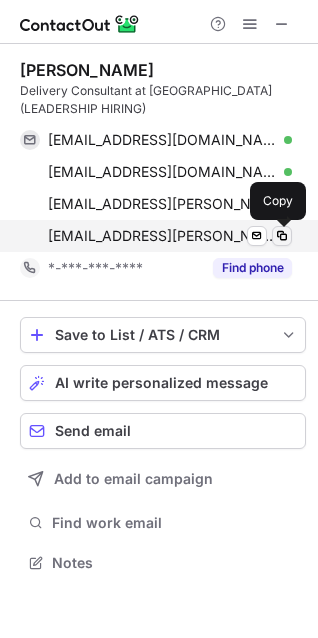 click at bounding box center (282, 236) 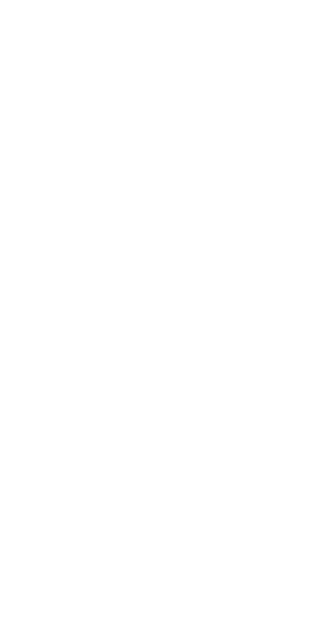 scroll, scrollTop: 0, scrollLeft: 0, axis: both 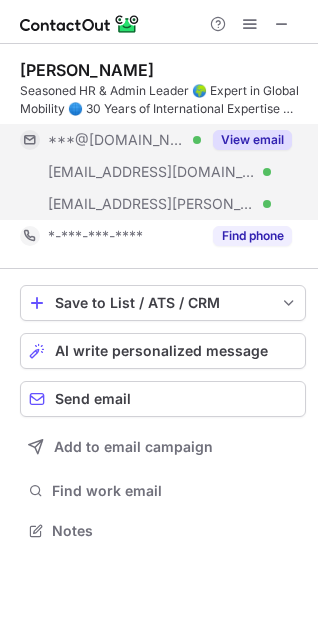click on "View email" at bounding box center [252, 140] 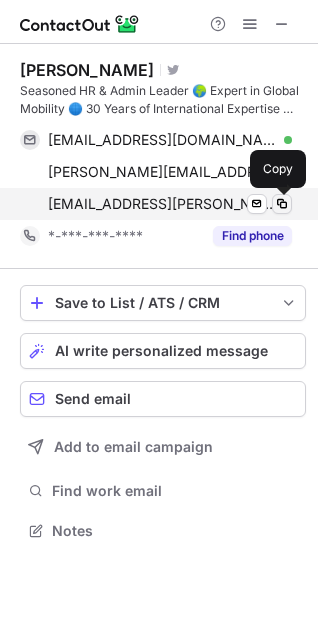 click at bounding box center (282, 204) 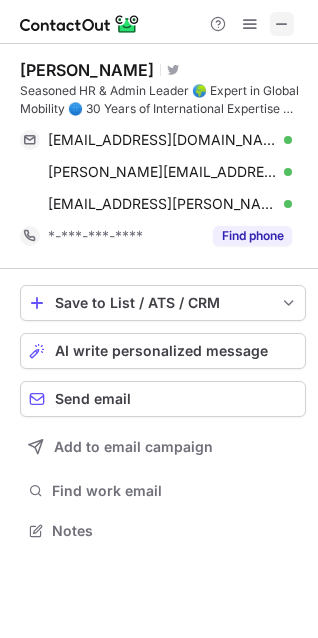 scroll, scrollTop: 516, scrollLeft: 318, axis: both 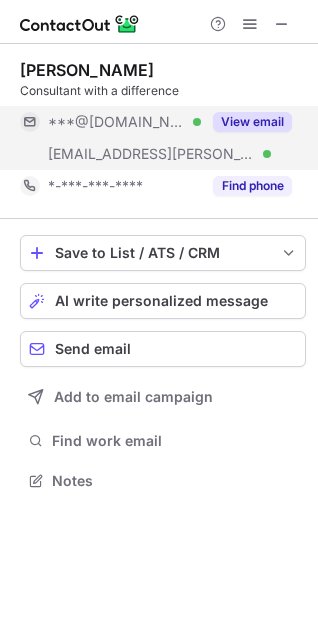 click on "View email" at bounding box center (252, 122) 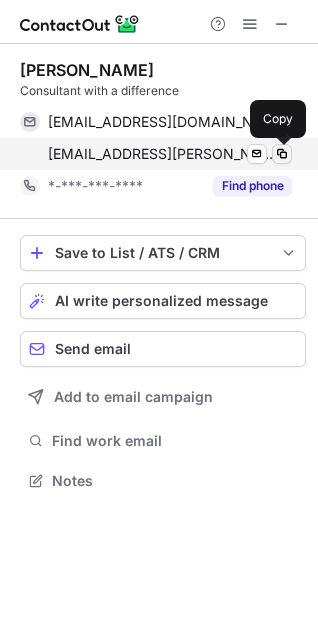 click at bounding box center [282, 154] 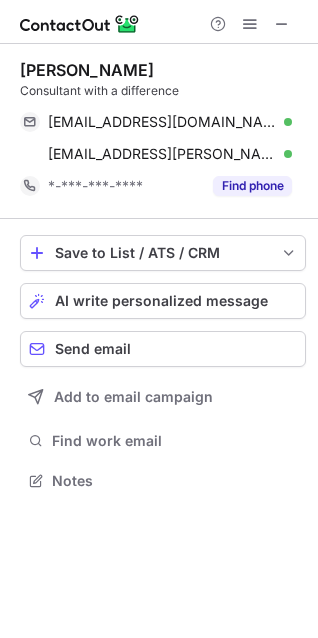 scroll, scrollTop: 466, scrollLeft: 318, axis: both 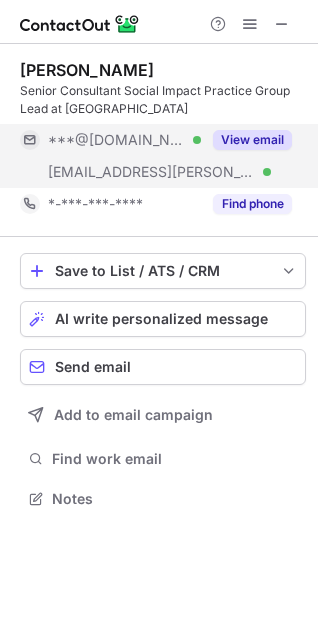 click on "View email" at bounding box center [252, 140] 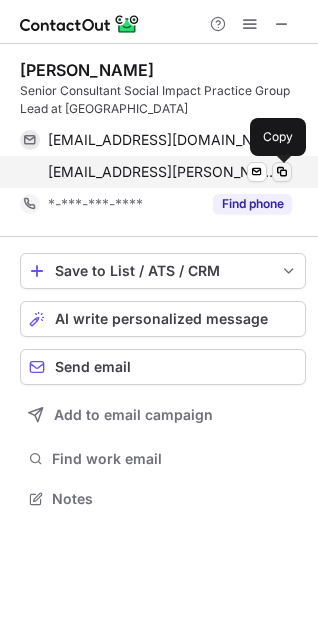 click at bounding box center [282, 172] 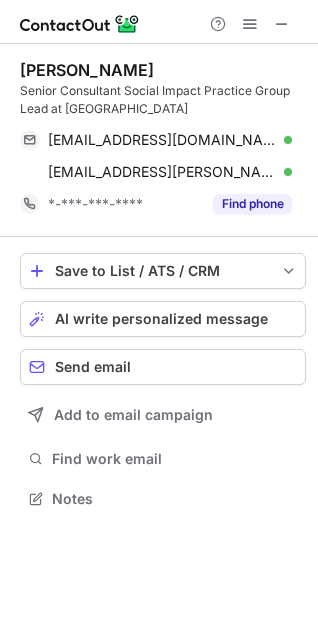 scroll, scrollTop: 484, scrollLeft: 318, axis: both 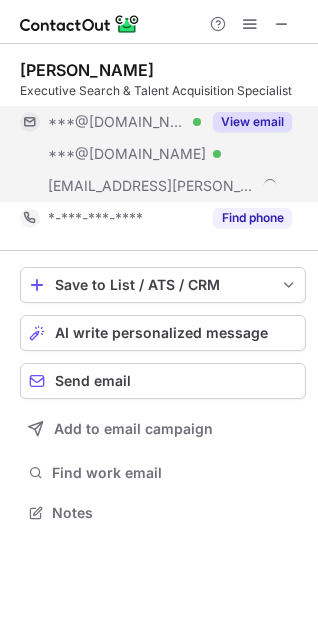 click on "View email" at bounding box center (252, 122) 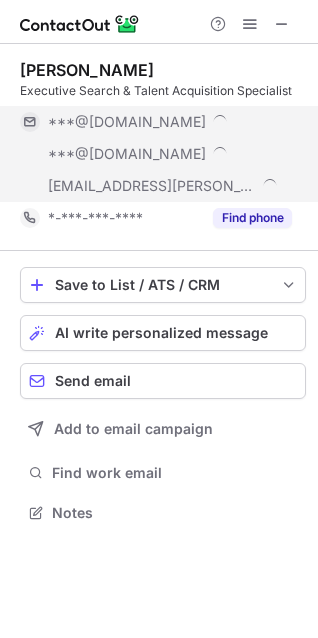 scroll, scrollTop: 9, scrollLeft: 9, axis: both 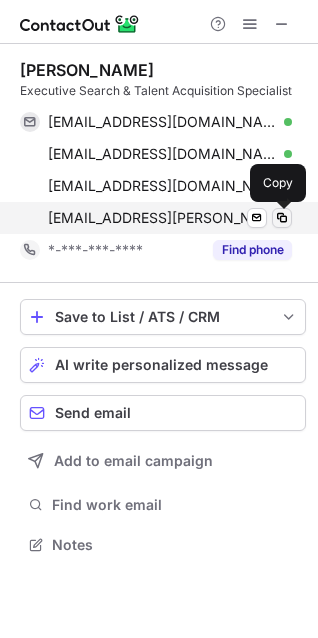 click at bounding box center [282, 218] 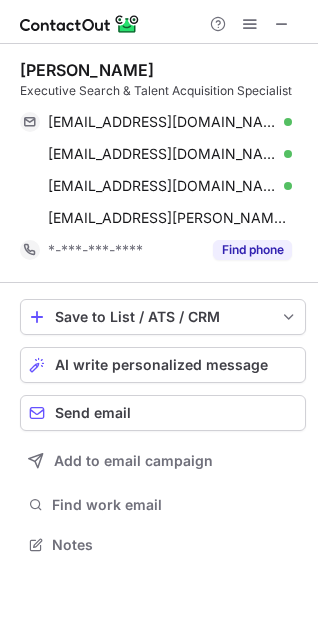 scroll, scrollTop: 530, scrollLeft: 318, axis: both 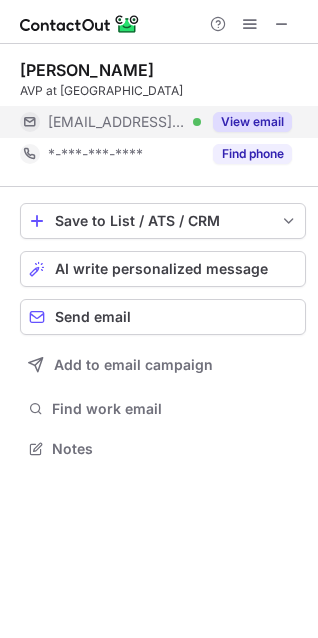 click on "View email" at bounding box center (252, 122) 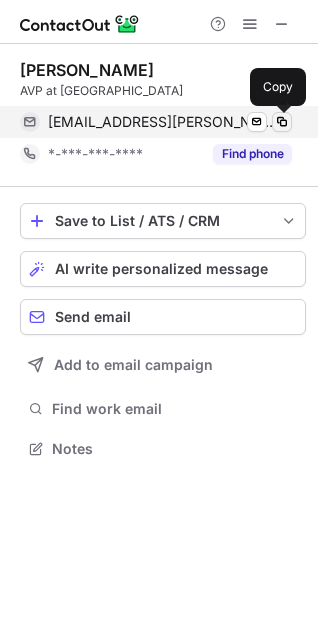 click at bounding box center (282, 122) 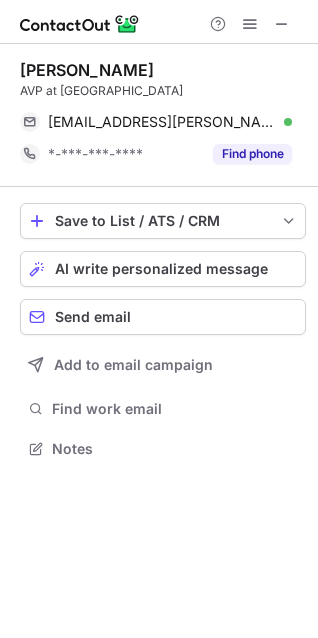 scroll, scrollTop: 434, scrollLeft: 318, axis: both 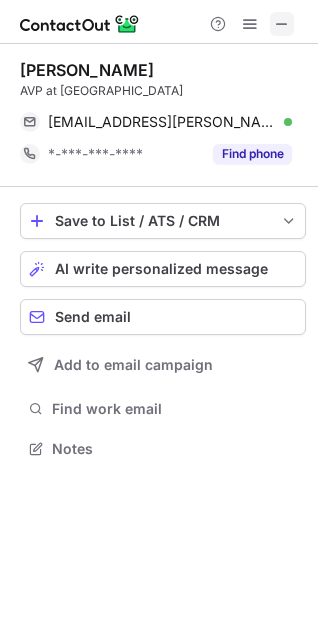 click at bounding box center [282, 24] 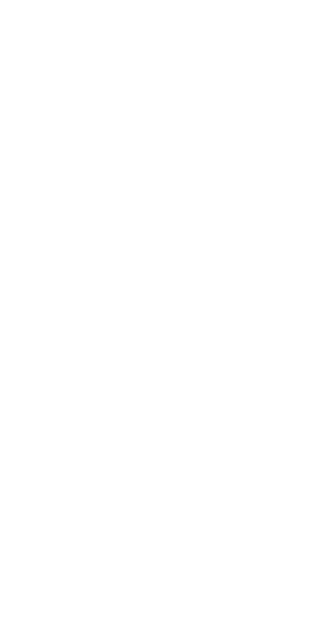scroll, scrollTop: 0, scrollLeft: 0, axis: both 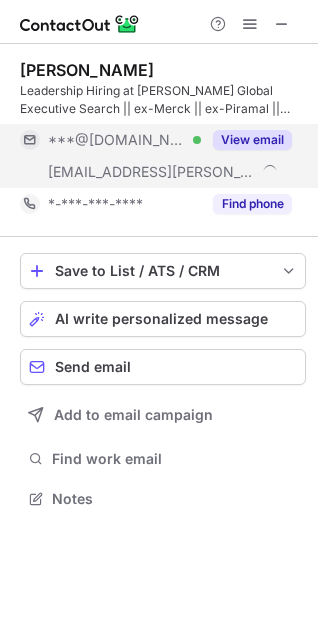 click on "View email" at bounding box center (246, 140) 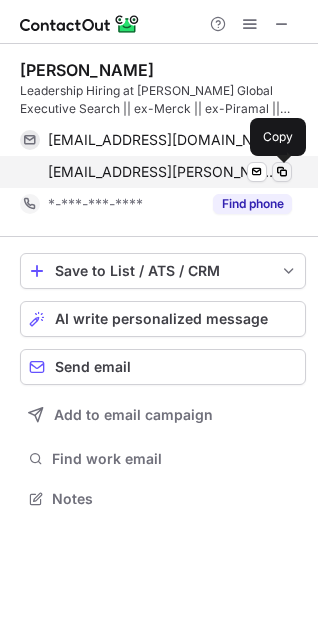 click at bounding box center [282, 172] 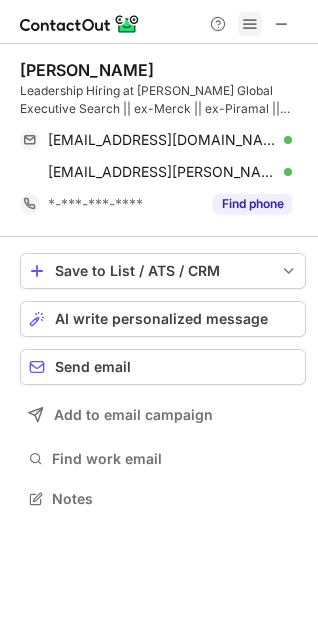 scroll, scrollTop: 440, scrollLeft: 318, axis: both 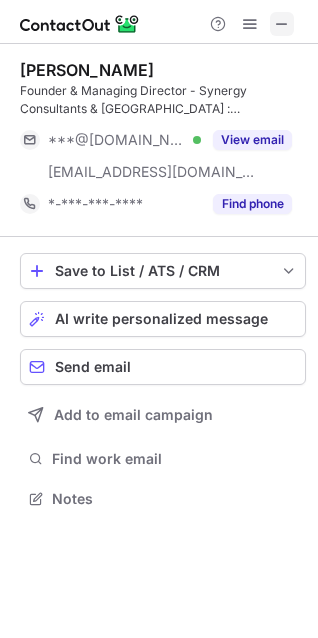 click at bounding box center [282, 24] 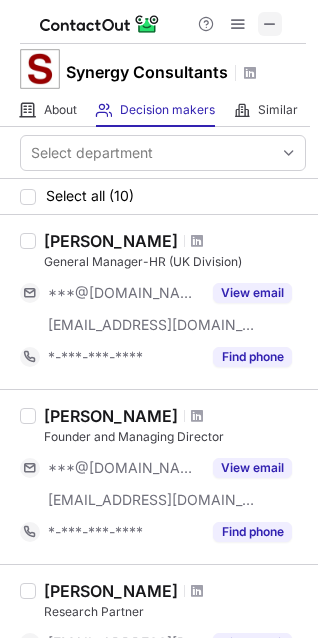 click at bounding box center [270, 24] 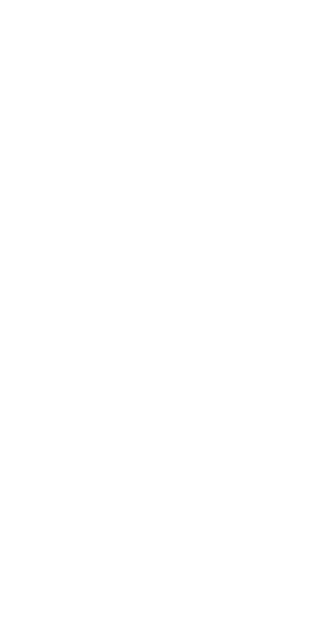 scroll, scrollTop: 0, scrollLeft: 0, axis: both 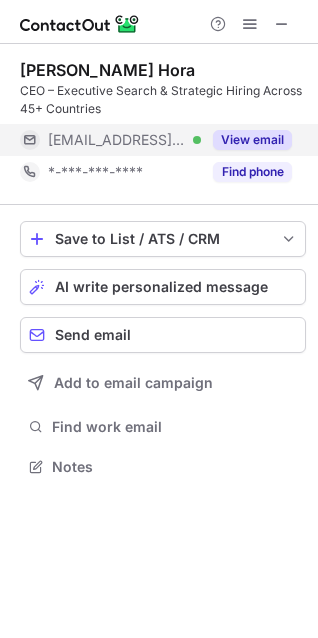 click on "View email" at bounding box center [252, 140] 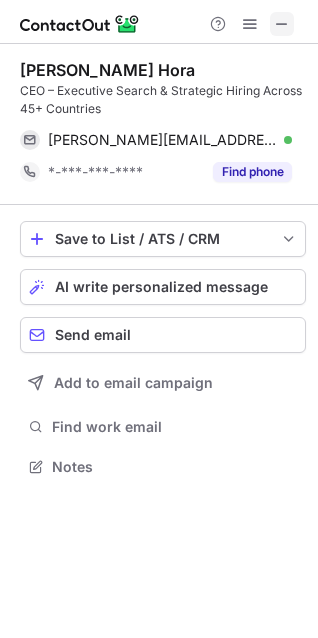 click at bounding box center (282, 24) 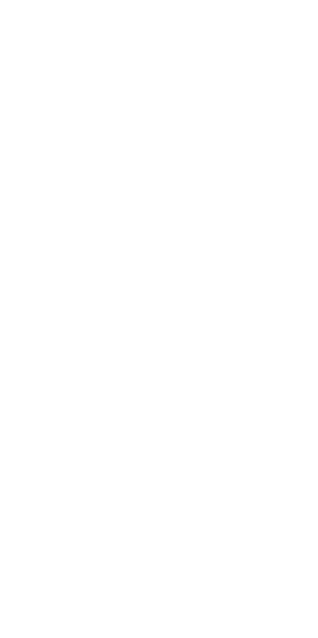 scroll, scrollTop: 0, scrollLeft: 0, axis: both 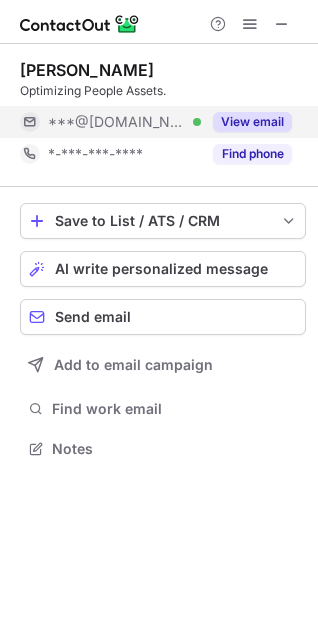 click on "View email" at bounding box center [252, 122] 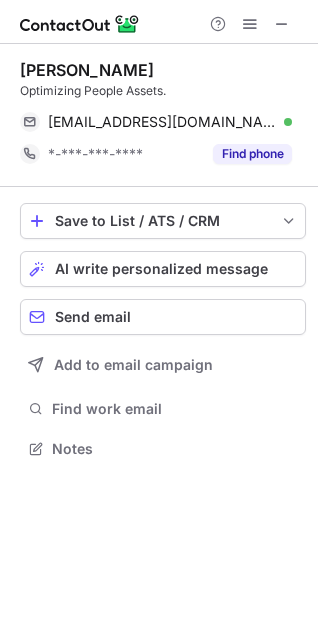 scroll, scrollTop: 434, scrollLeft: 318, axis: both 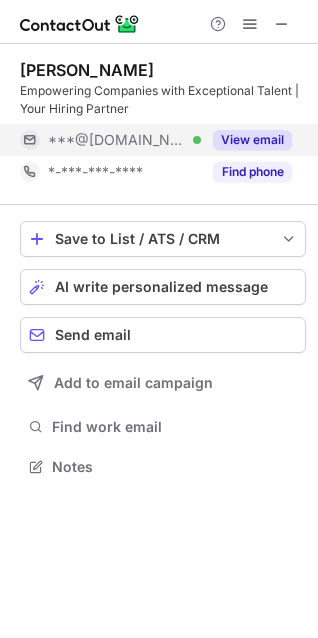 click on "View email" at bounding box center (252, 140) 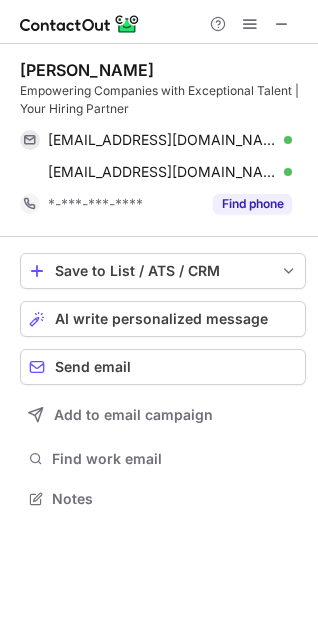 scroll, scrollTop: 10, scrollLeft: 9, axis: both 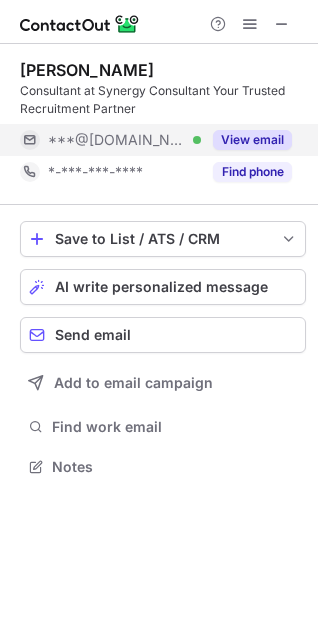 click on "View email" at bounding box center [252, 140] 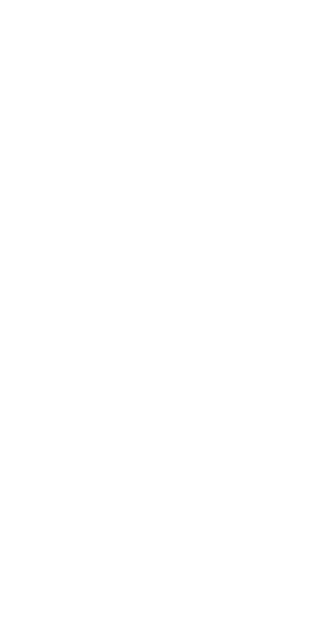scroll, scrollTop: 0, scrollLeft: 0, axis: both 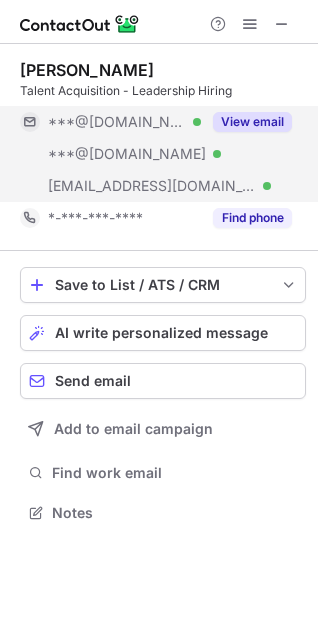 click on "View email" at bounding box center (252, 122) 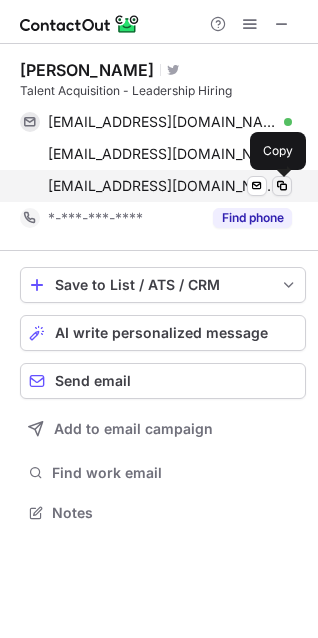 click at bounding box center [282, 186] 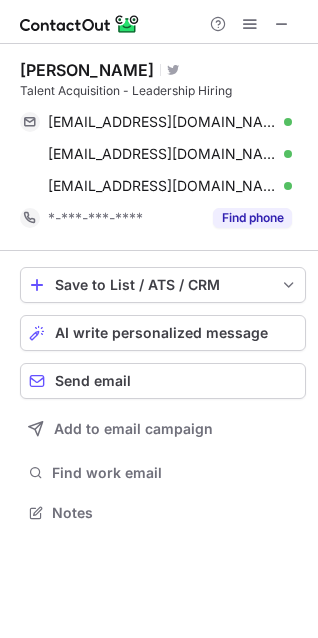 scroll, scrollTop: 498, scrollLeft: 318, axis: both 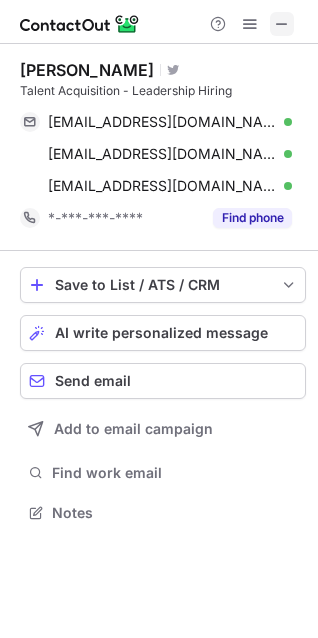 click at bounding box center [282, 24] 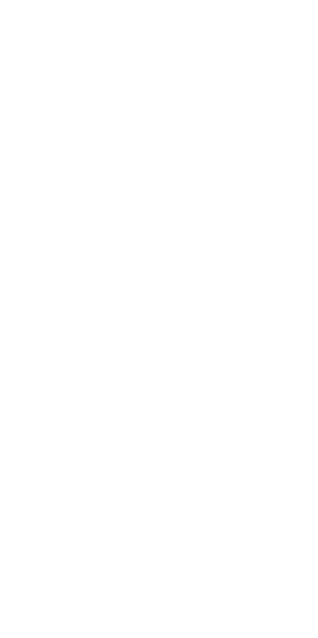 scroll, scrollTop: 0, scrollLeft: 0, axis: both 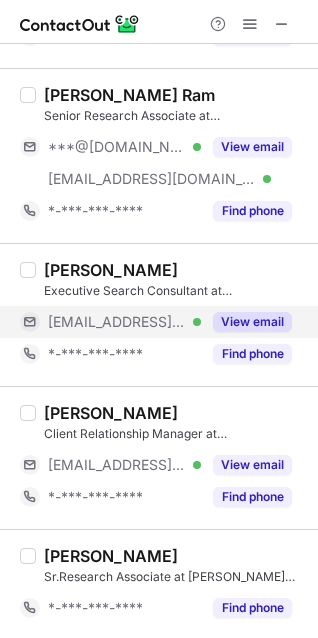 click on "View email" at bounding box center [252, 322] 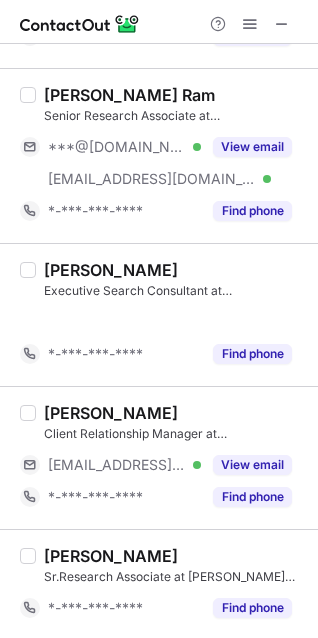 scroll, scrollTop: 440, scrollLeft: 0, axis: vertical 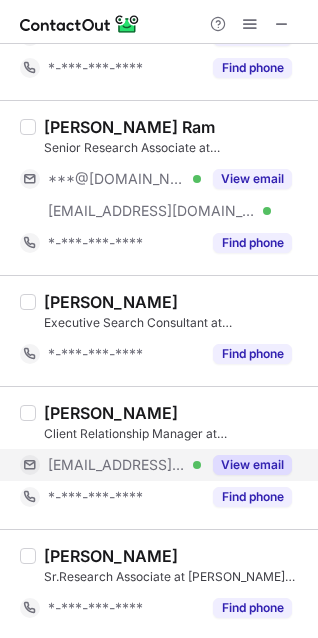click on "View email" at bounding box center [252, 465] 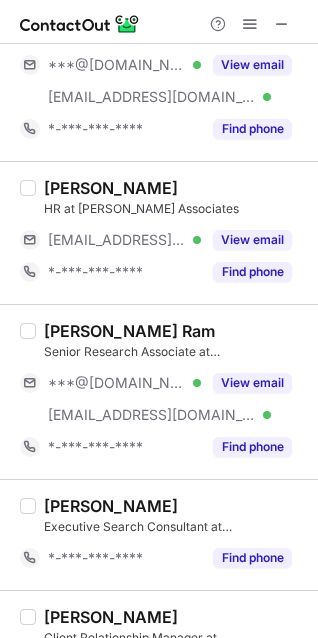 scroll, scrollTop: 231, scrollLeft: 0, axis: vertical 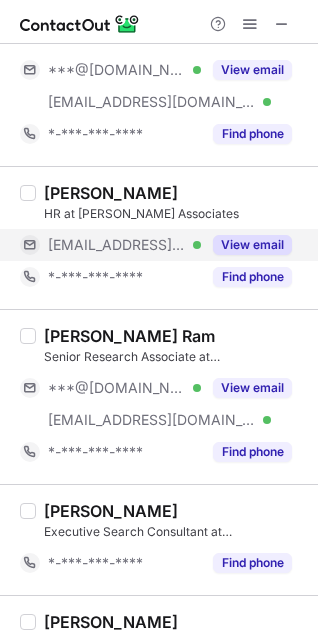 click on "View email" at bounding box center [252, 245] 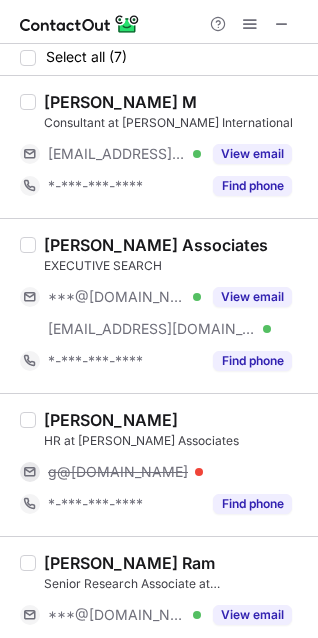 scroll, scrollTop: 0, scrollLeft: 0, axis: both 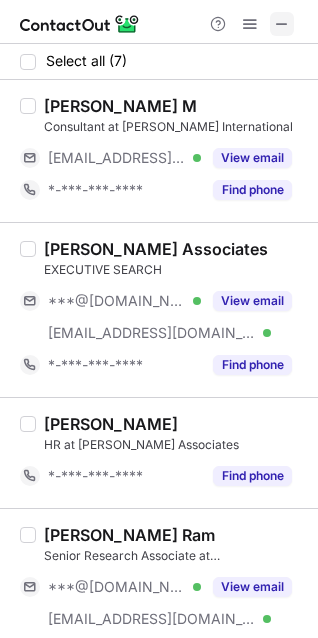 click at bounding box center (282, 24) 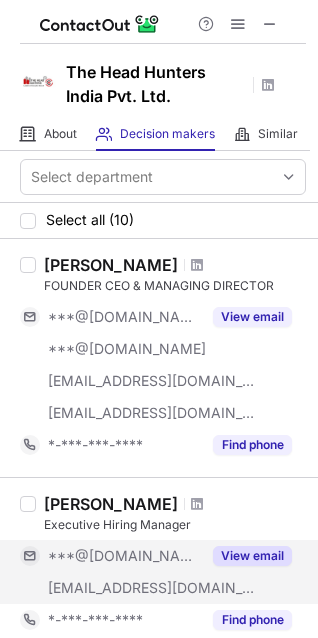 click on "View email" at bounding box center [252, 556] 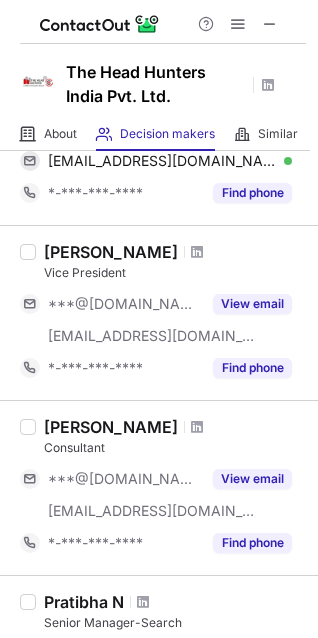 scroll, scrollTop: 432, scrollLeft: 0, axis: vertical 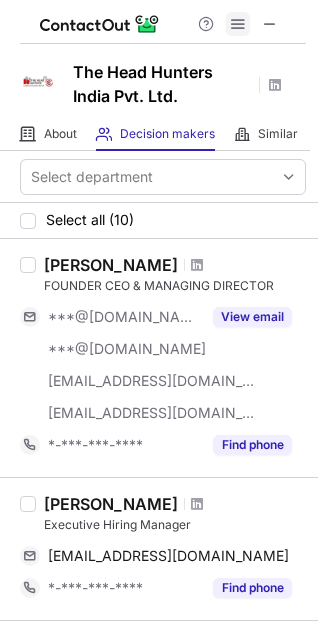 click at bounding box center [238, 24] 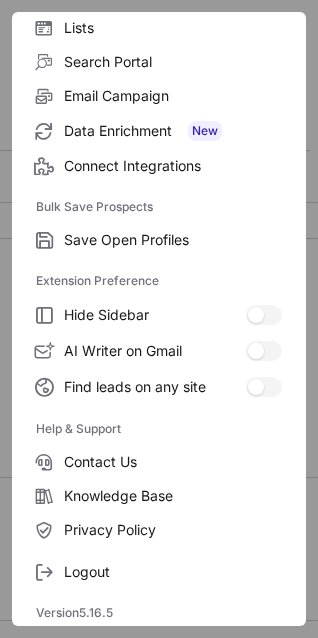 scroll, scrollTop: 176, scrollLeft: 0, axis: vertical 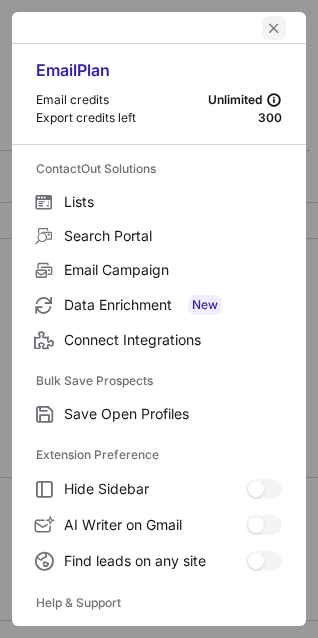 click at bounding box center [274, 28] 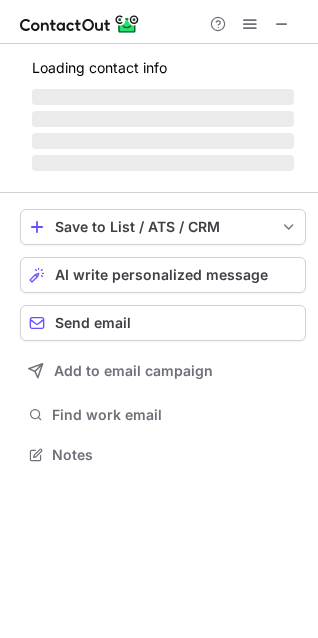 scroll, scrollTop: 10, scrollLeft: 9, axis: both 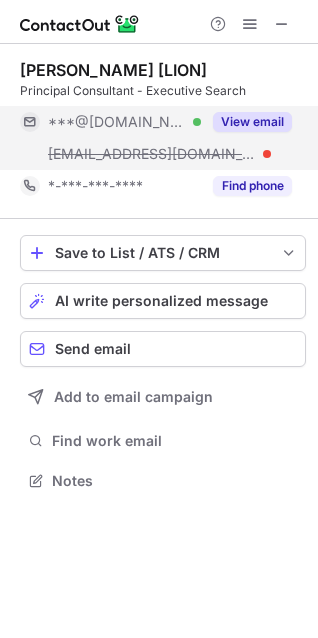 click on "View email" at bounding box center [252, 122] 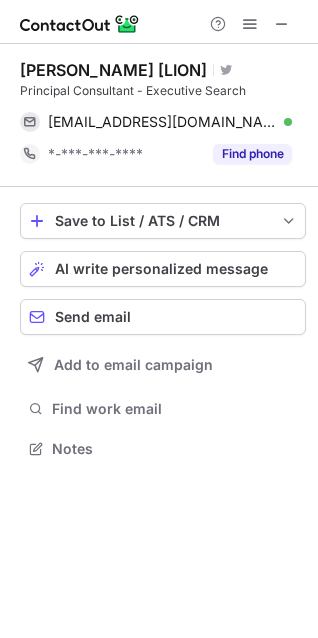scroll, scrollTop: 434, scrollLeft: 318, axis: both 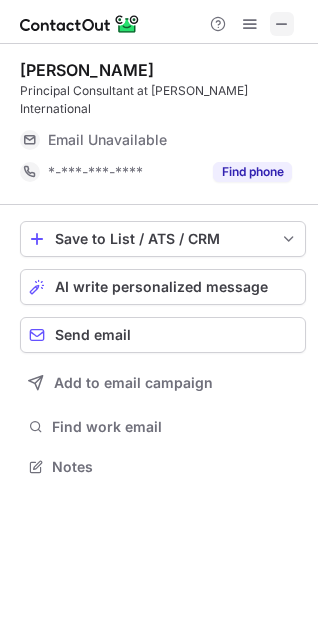 click at bounding box center (282, 24) 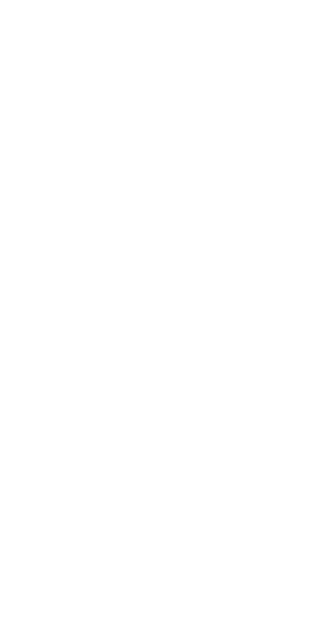 scroll, scrollTop: 0, scrollLeft: 0, axis: both 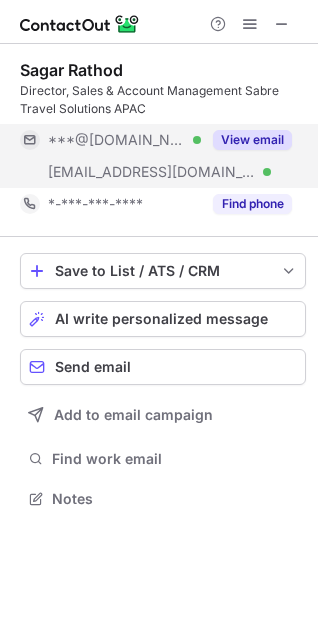 click on "View email" at bounding box center (252, 140) 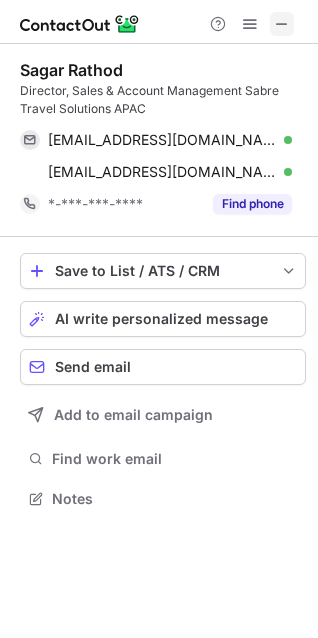 click at bounding box center [282, 24] 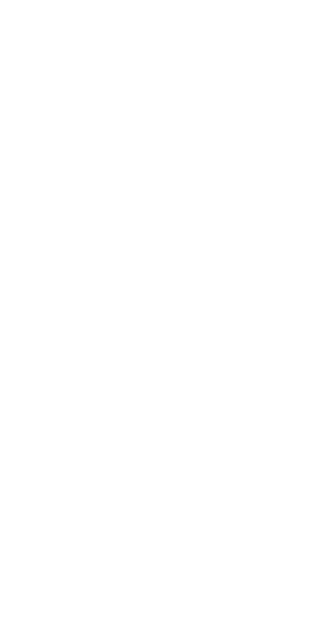 scroll, scrollTop: 0, scrollLeft: 0, axis: both 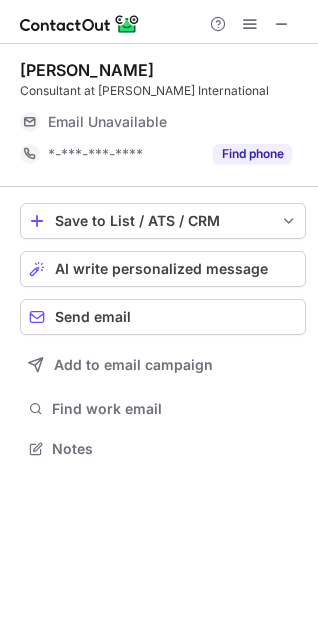 click at bounding box center (159, 22) 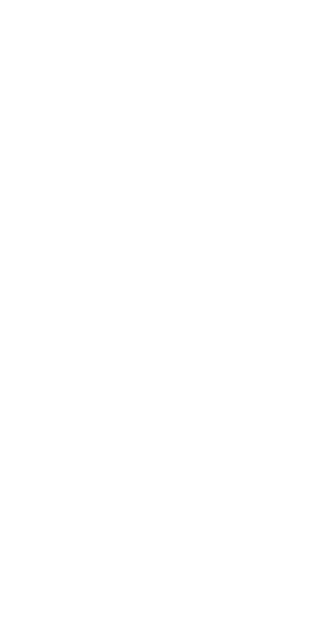 scroll, scrollTop: 0, scrollLeft: 0, axis: both 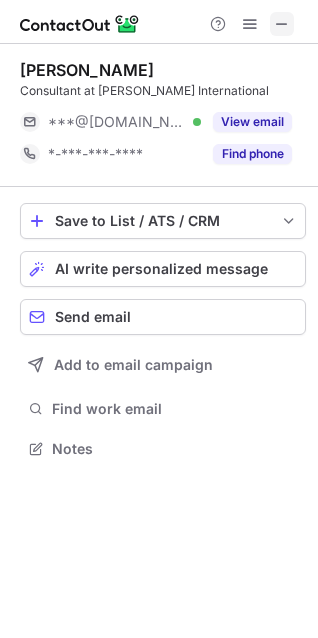 click at bounding box center [282, 24] 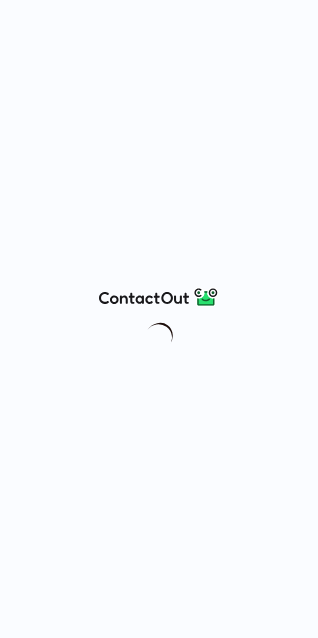 scroll, scrollTop: 0, scrollLeft: 0, axis: both 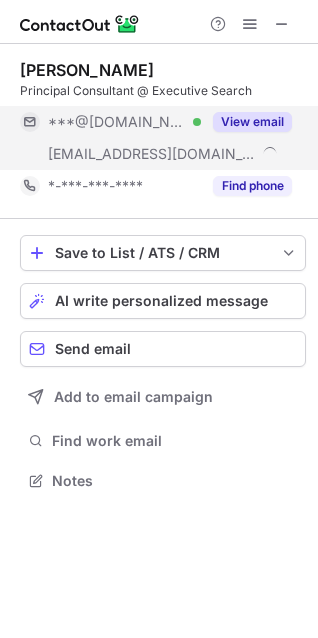click on "View email" at bounding box center [252, 122] 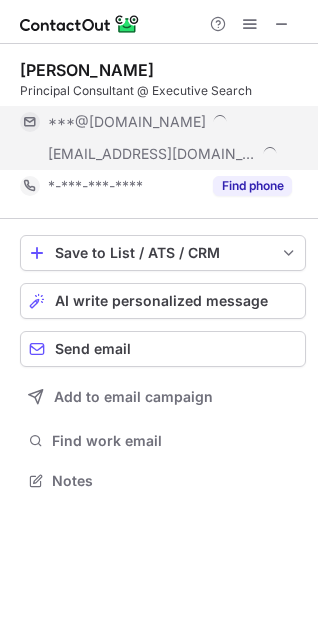 scroll, scrollTop: 9, scrollLeft: 9, axis: both 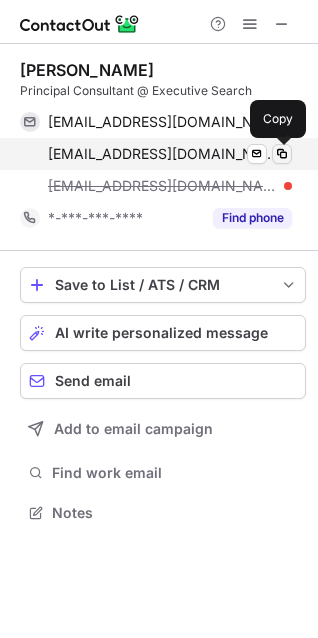 click at bounding box center [282, 154] 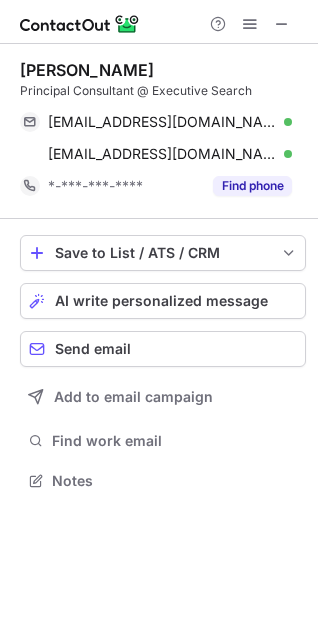 scroll, scrollTop: 466, scrollLeft: 318, axis: both 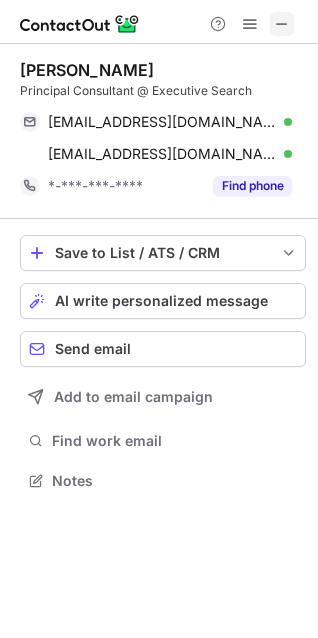 click at bounding box center [282, 24] 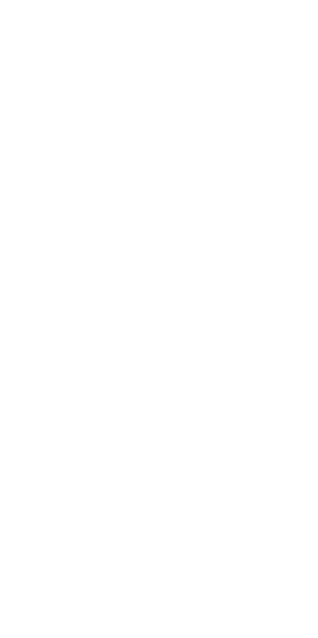 scroll, scrollTop: 0, scrollLeft: 0, axis: both 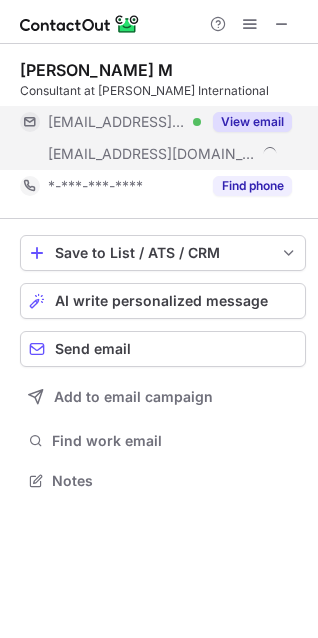 click on "View email" at bounding box center [252, 122] 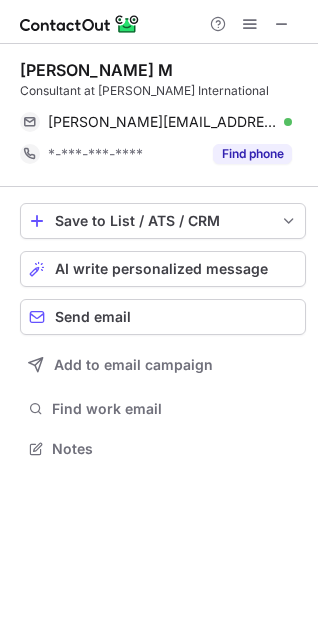 scroll, scrollTop: 434, scrollLeft: 318, axis: both 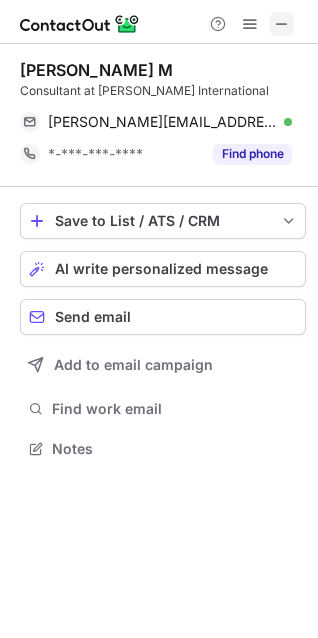 click at bounding box center (282, 24) 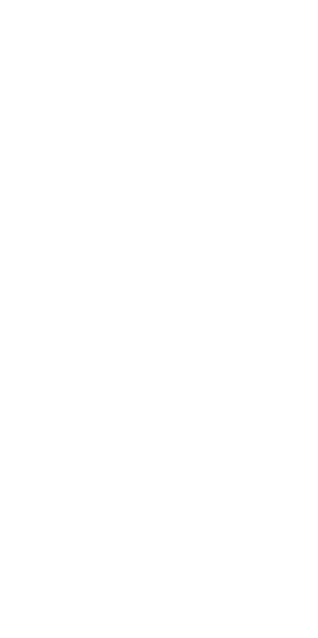 scroll, scrollTop: 0, scrollLeft: 0, axis: both 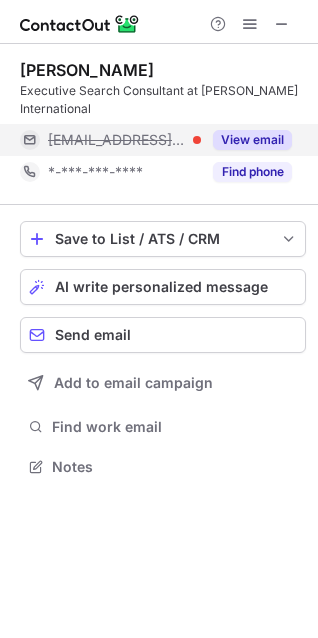 click on "View email" at bounding box center [252, 140] 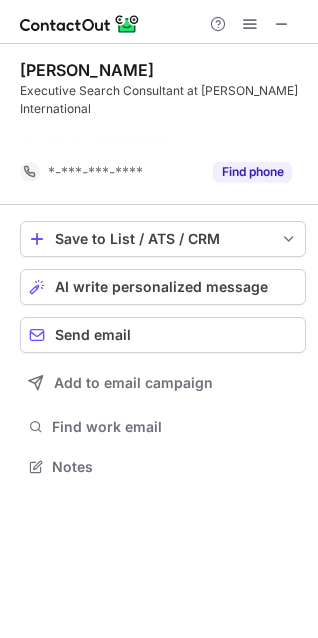 scroll, scrollTop: 420, scrollLeft: 318, axis: both 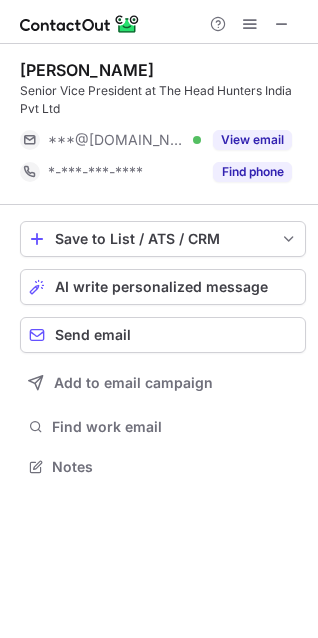 click at bounding box center [80, 24] 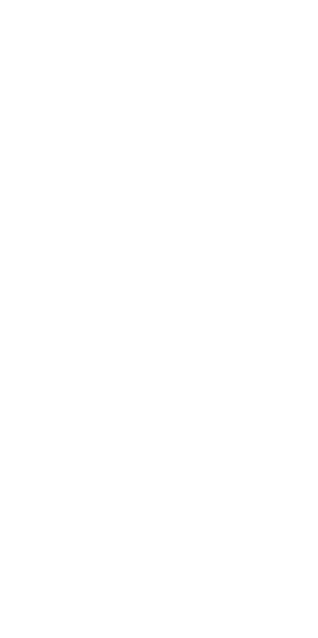 scroll, scrollTop: 0, scrollLeft: 0, axis: both 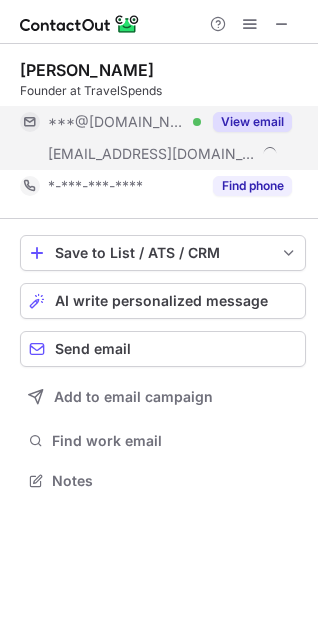 click on "View email" at bounding box center (252, 122) 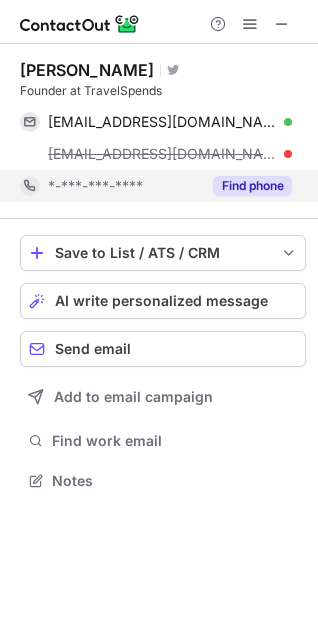 click on "Find phone" at bounding box center (252, 186) 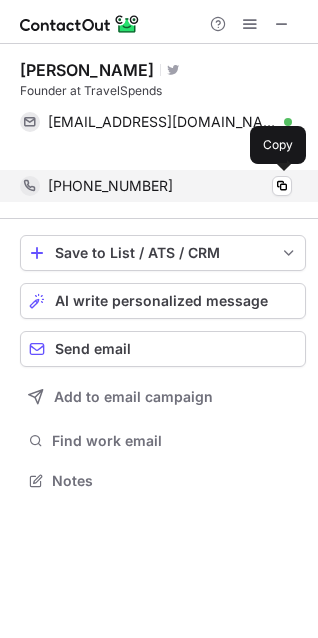 scroll, scrollTop: 434, scrollLeft: 318, axis: both 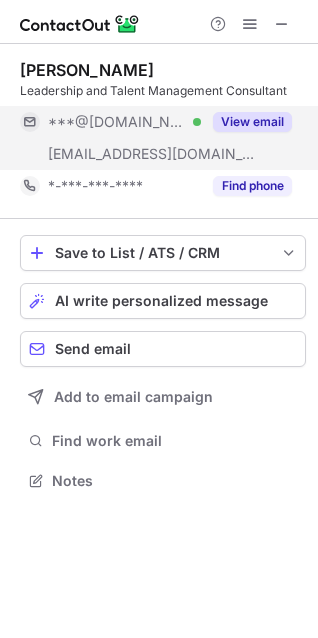 click on "View email" at bounding box center (252, 122) 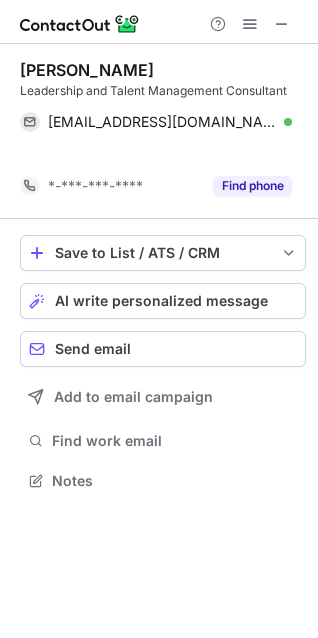 scroll, scrollTop: 434, scrollLeft: 318, axis: both 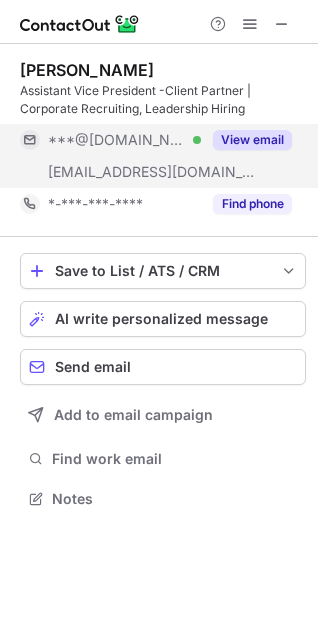 click on "View email" at bounding box center [252, 140] 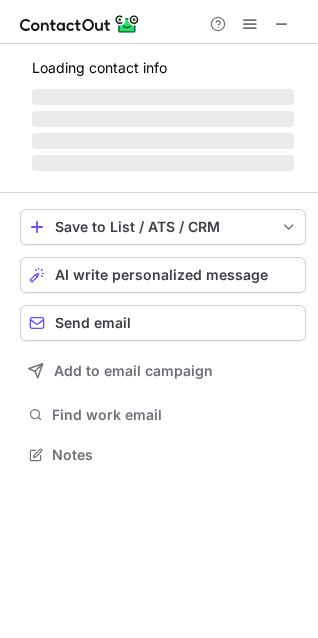 scroll, scrollTop: 440, scrollLeft: 318, axis: both 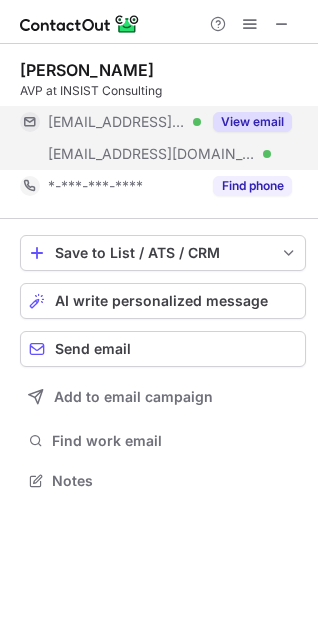 click on "View email" at bounding box center [252, 122] 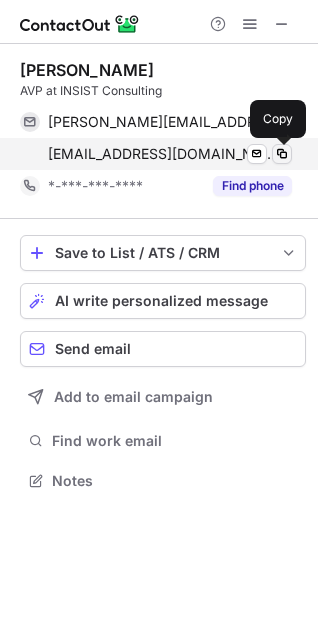 click at bounding box center (282, 154) 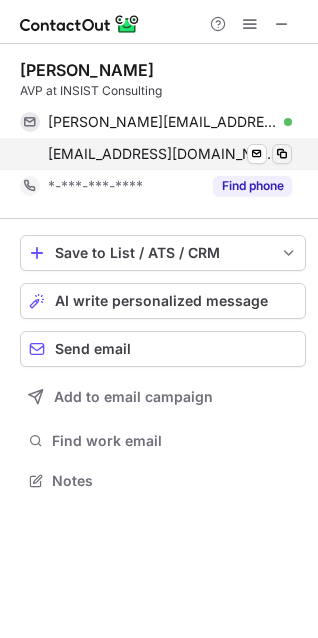click at bounding box center (282, 154) 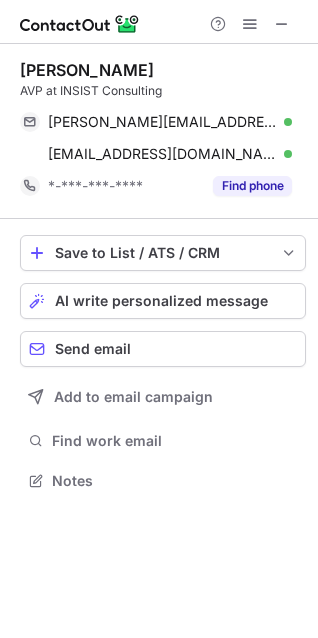 scroll, scrollTop: 466, scrollLeft: 318, axis: both 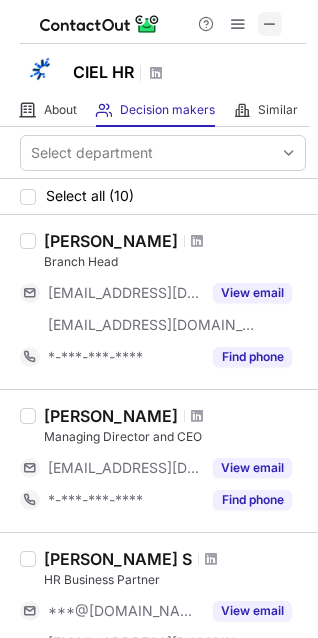 click at bounding box center (270, 24) 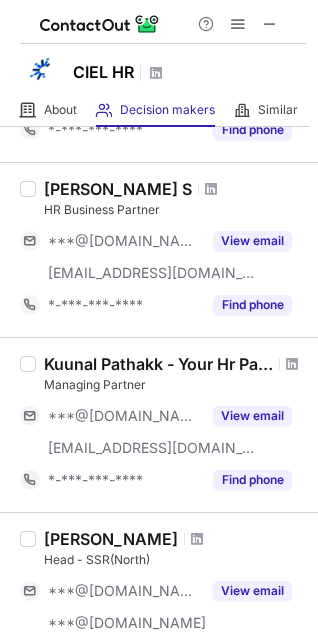 scroll, scrollTop: 373, scrollLeft: 0, axis: vertical 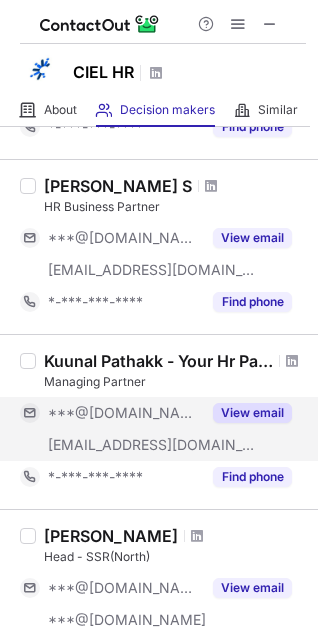 click on "View email" at bounding box center (252, 413) 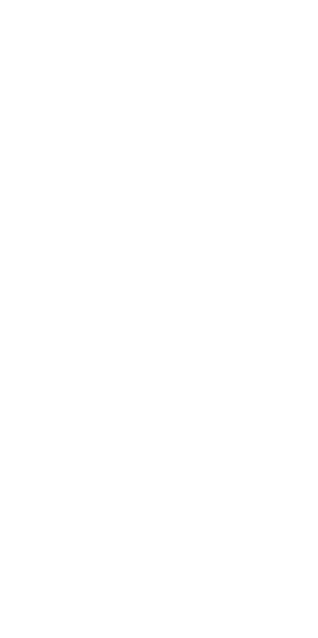 scroll, scrollTop: 0, scrollLeft: 0, axis: both 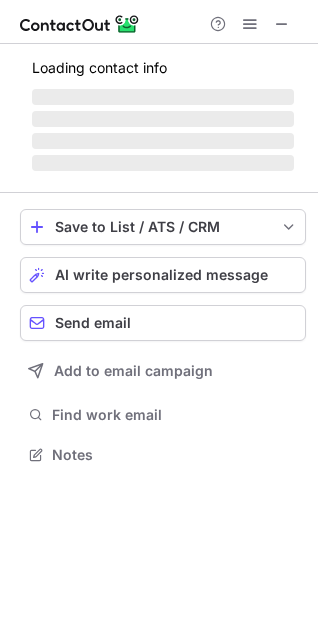 click on "‌ ‌ ‌ ‌" at bounding box center (163, 130) 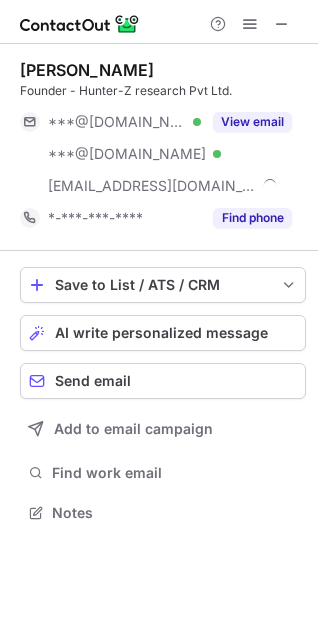 scroll, scrollTop: 9, scrollLeft: 9, axis: both 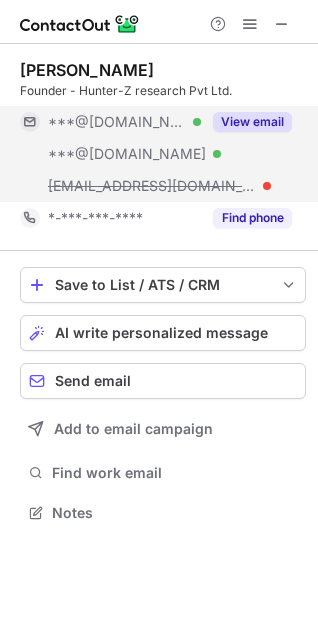 click on "View email" at bounding box center [252, 122] 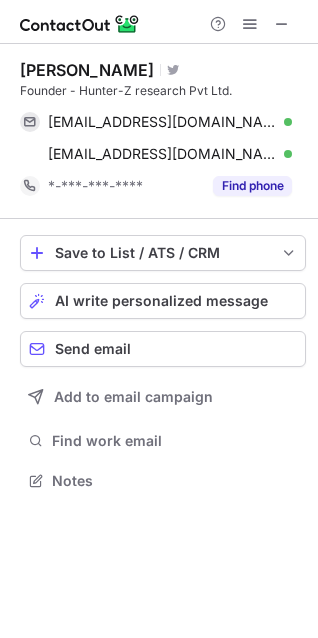 scroll, scrollTop: 466, scrollLeft: 318, axis: both 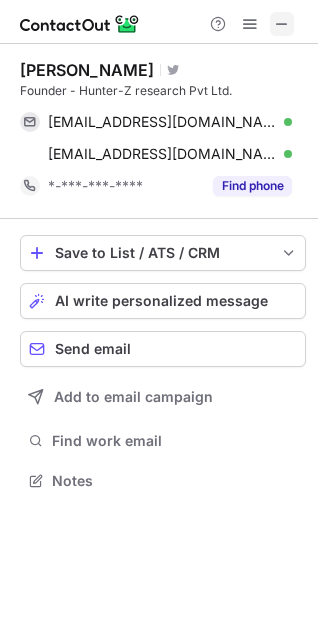 click at bounding box center [282, 24] 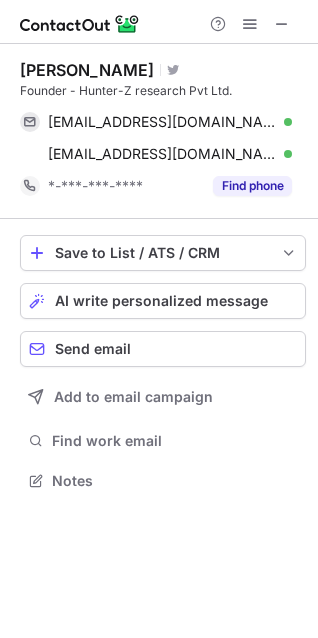 scroll, scrollTop: 434, scrollLeft: 318, axis: both 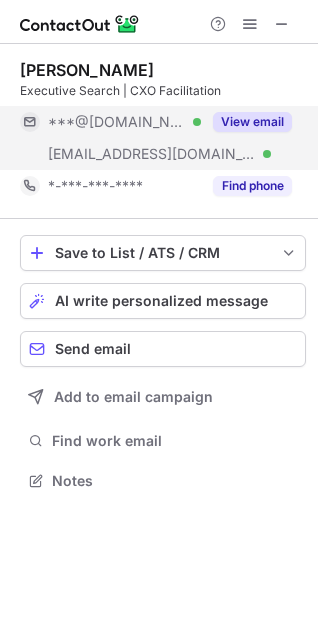 click on "View email" at bounding box center [252, 122] 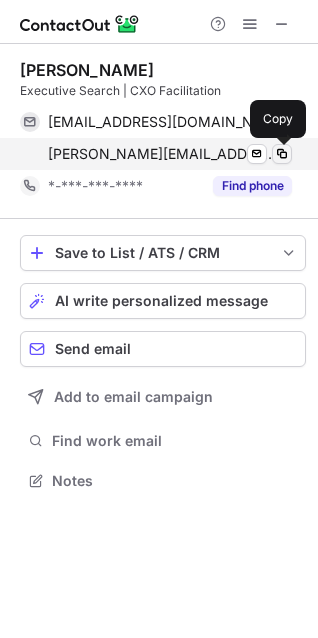 click at bounding box center [282, 154] 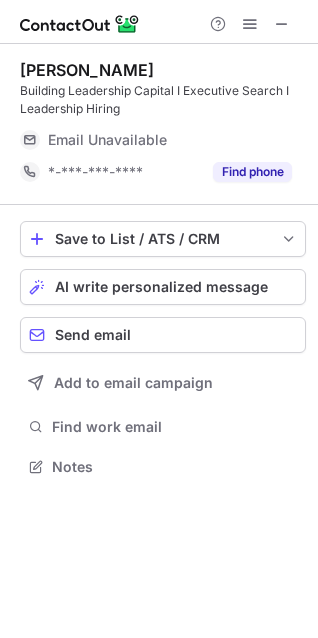 scroll, scrollTop: 452, scrollLeft: 318, axis: both 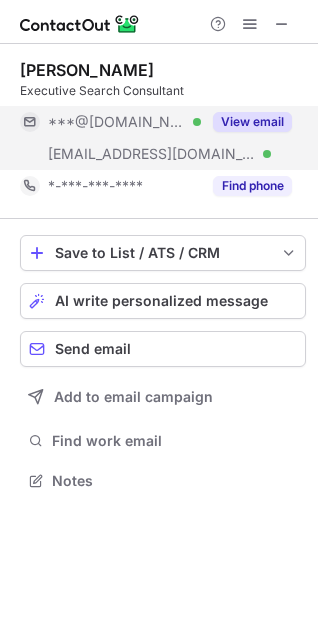 click on "View email" at bounding box center [252, 122] 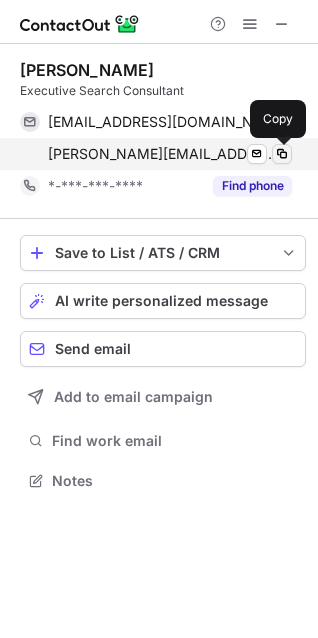 click at bounding box center (282, 154) 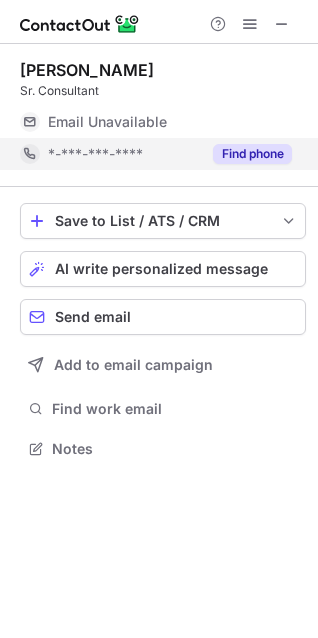 scroll, scrollTop: 434, scrollLeft: 318, axis: both 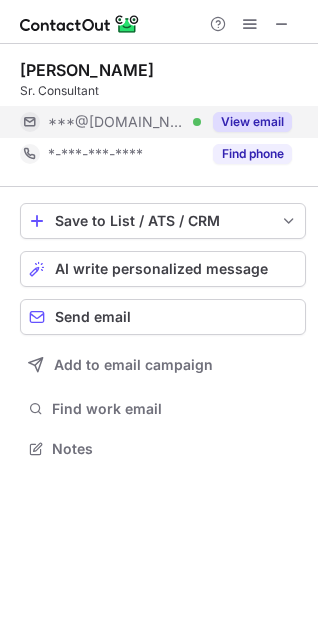 click on "View email" at bounding box center (252, 122) 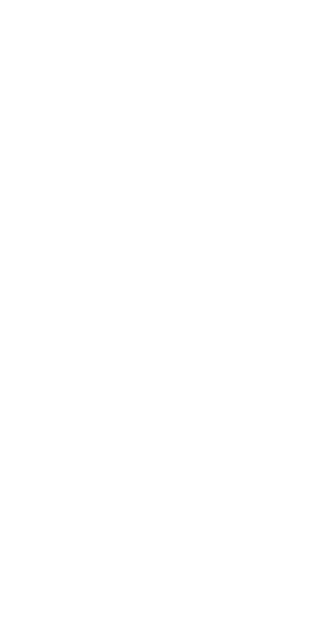 scroll, scrollTop: 0, scrollLeft: 0, axis: both 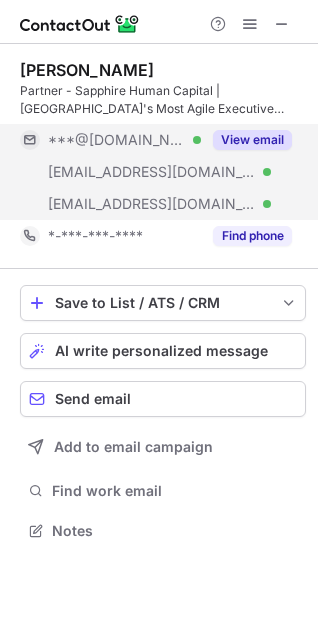 click on "View email" at bounding box center (252, 140) 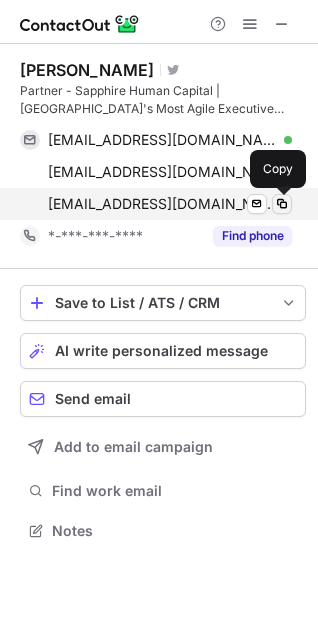 click at bounding box center [282, 204] 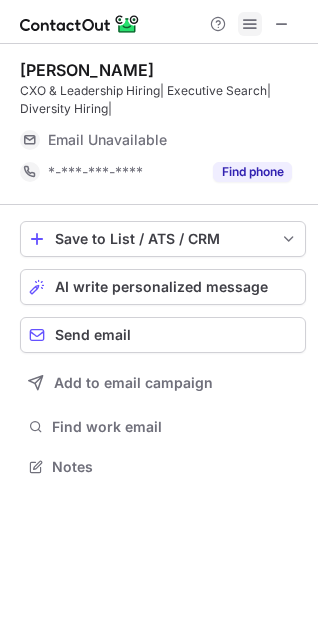 scroll, scrollTop: 452, scrollLeft: 318, axis: both 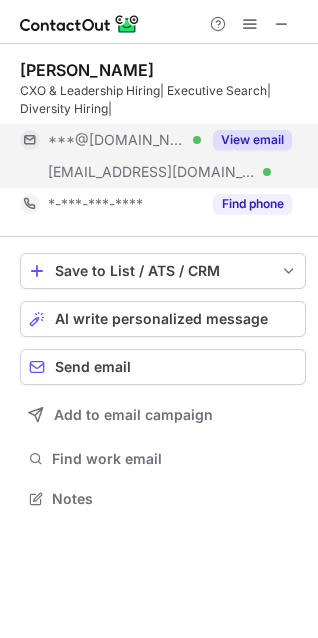 click on "View email" at bounding box center (252, 140) 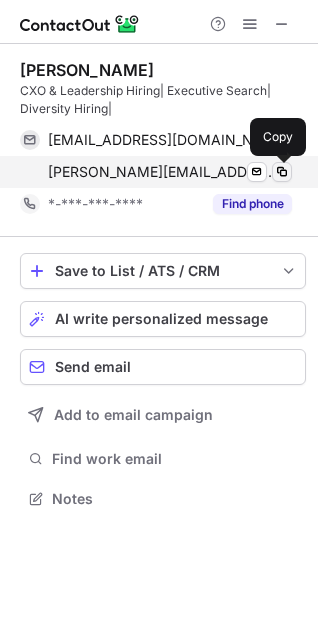 click at bounding box center (282, 172) 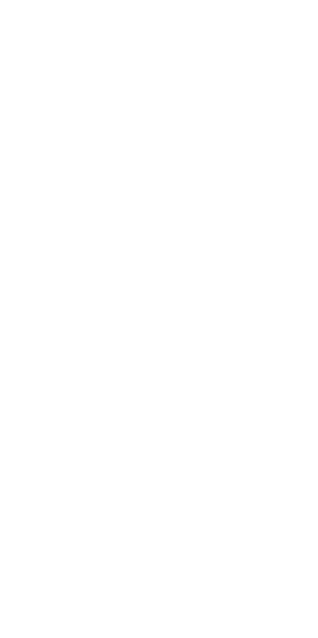 scroll, scrollTop: 0, scrollLeft: 0, axis: both 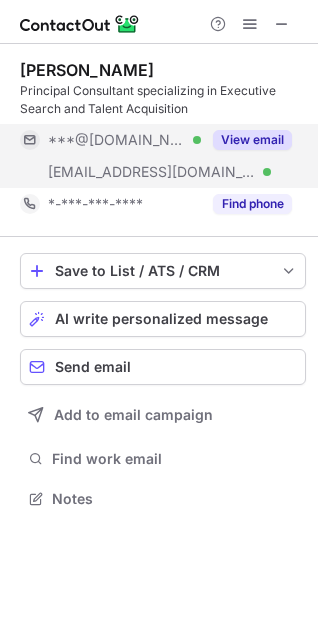 click on "View email" at bounding box center (252, 140) 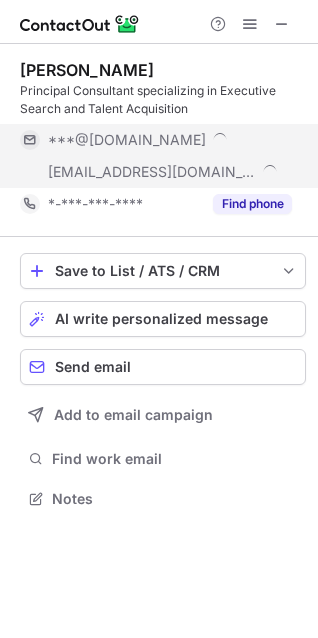 scroll, scrollTop: 10, scrollLeft: 9, axis: both 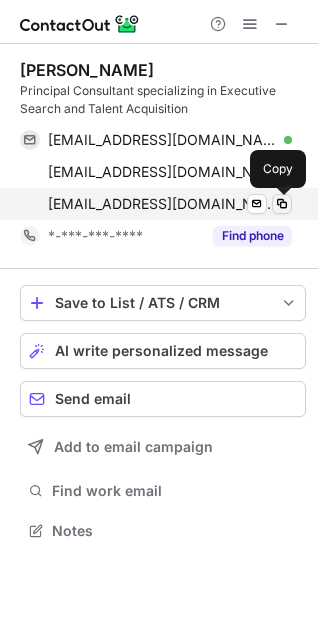 click at bounding box center (282, 204) 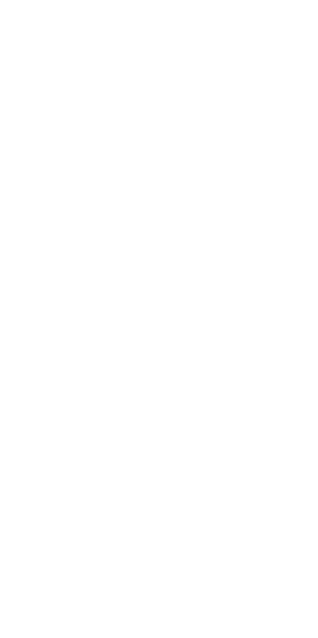 scroll, scrollTop: 0, scrollLeft: 0, axis: both 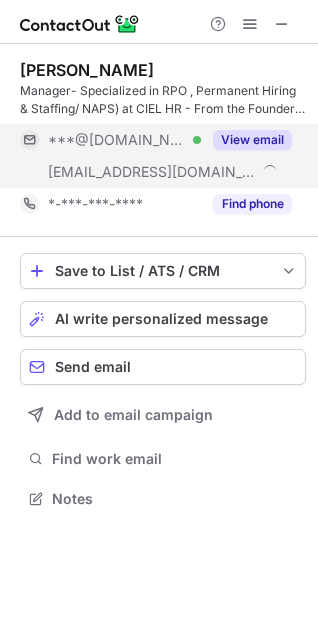 click on "View email" at bounding box center [252, 140] 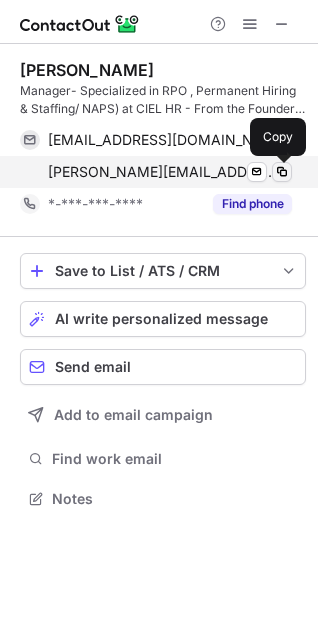 click at bounding box center (282, 172) 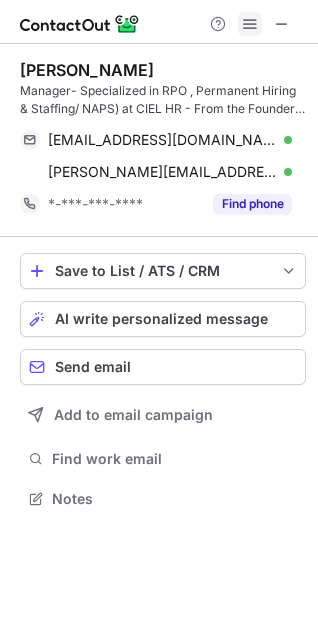 scroll, scrollTop: 484, scrollLeft: 318, axis: both 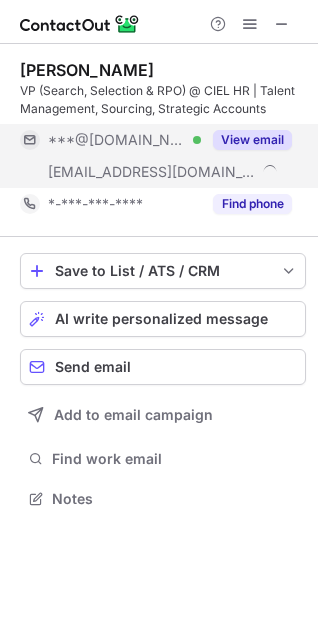 click on "View email" at bounding box center [252, 140] 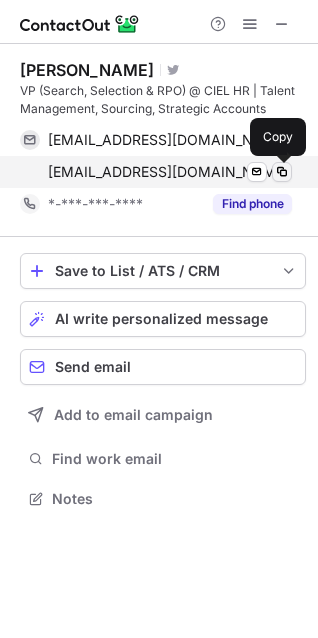 click at bounding box center (282, 172) 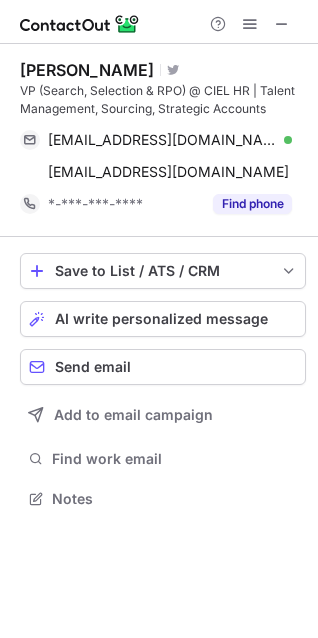 scroll, scrollTop: 484, scrollLeft: 318, axis: both 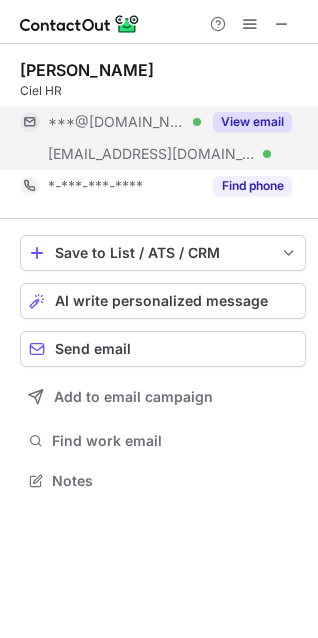 click on "View email" at bounding box center (252, 122) 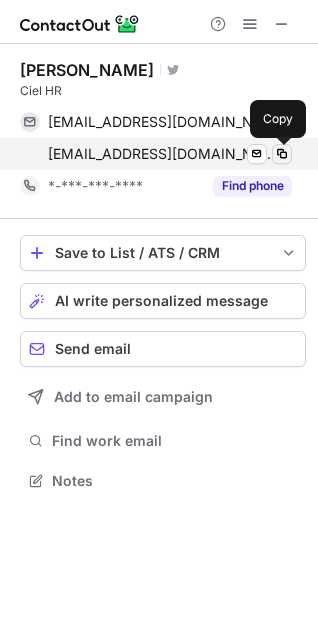 click at bounding box center [282, 154] 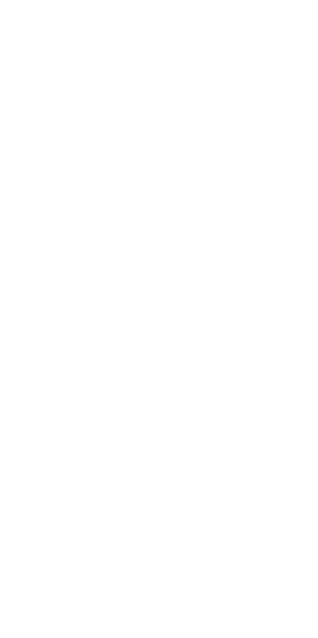 scroll, scrollTop: 0, scrollLeft: 0, axis: both 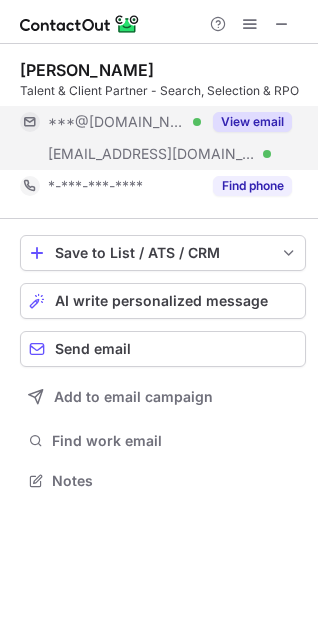 click on "View email" at bounding box center (252, 122) 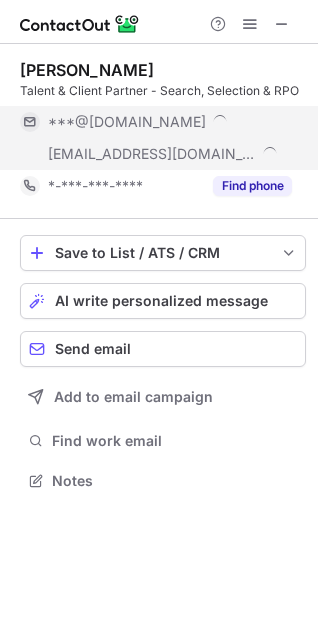 scroll, scrollTop: 9, scrollLeft: 9, axis: both 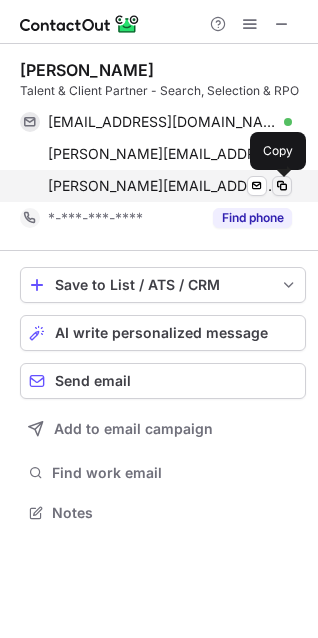 click at bounding box center [282, 186] 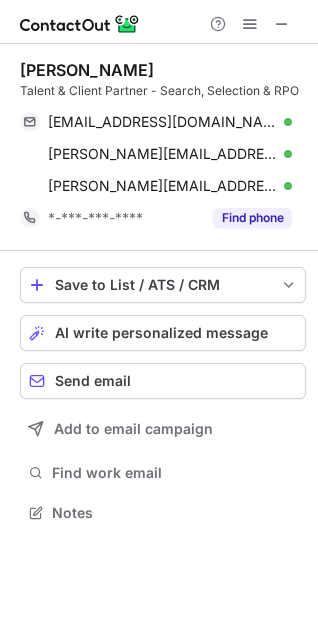 scroll, scrollTop: 498, scrollLeft: 318, axis: both 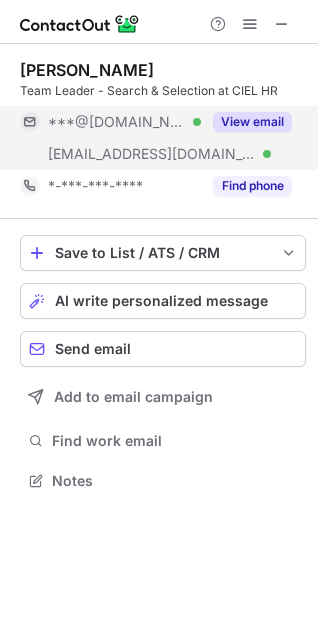 click on "View email" at bounding box center [252, 122] 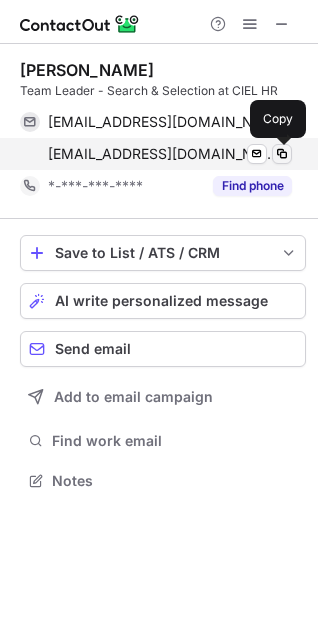 click at bounding box center [282, 154] 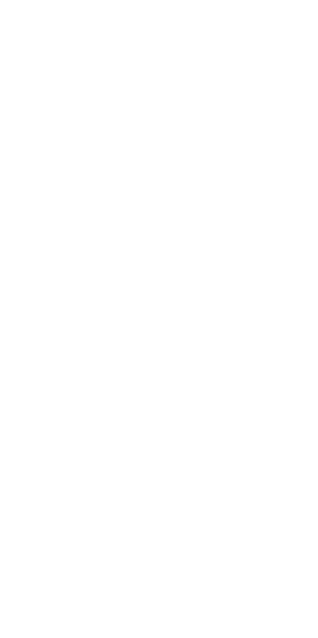 scroll, scrollTop: 0, scrollLeft: 0, axis: both 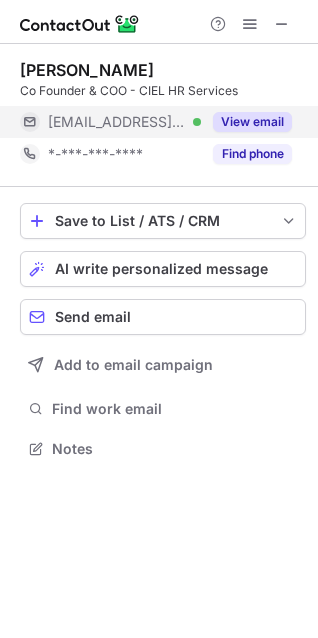 click on "View email" at bounding box center (252, 122) 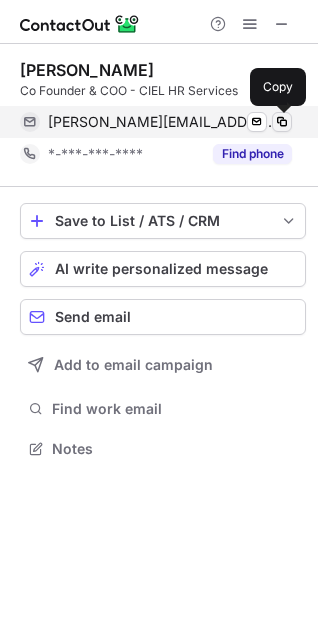 click at bounding box center [282, 122] 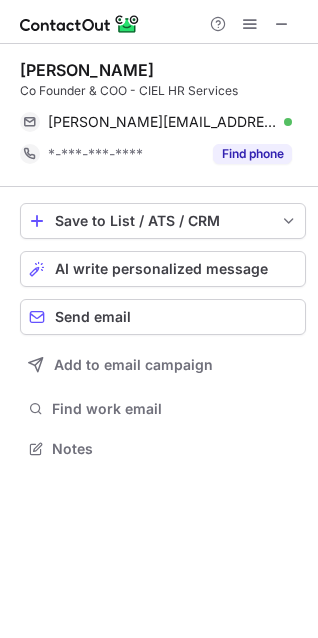 scroll, scrollTop: 434, scrollLeft: 318, axis: both 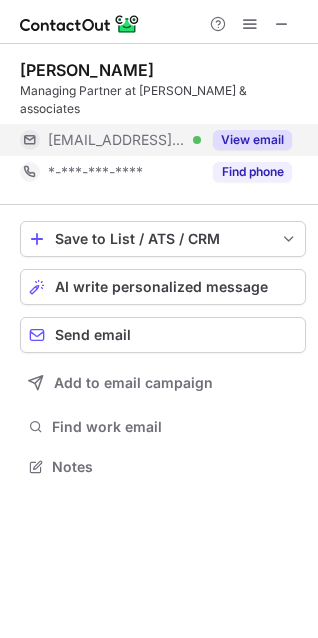 click on "View email" at bounding box center [252, 140] 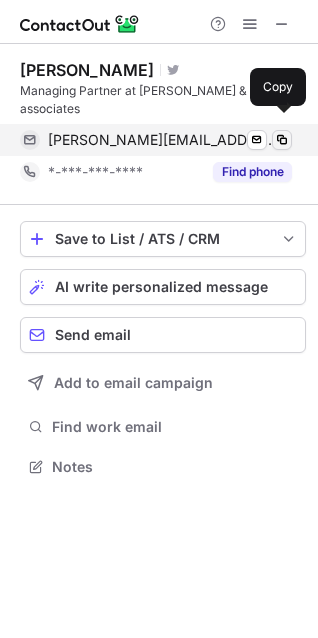click at bounding box center [282, 140] 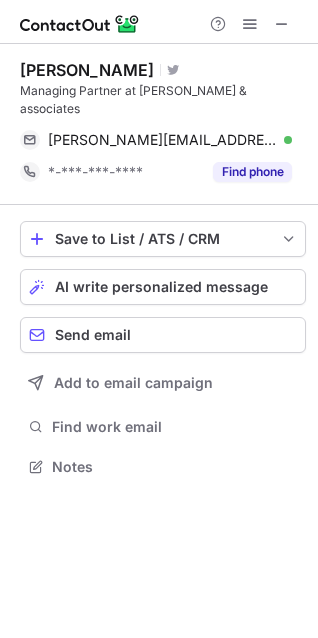 scroll, scrollTop: 434, scrollLeft: 318, axis: both 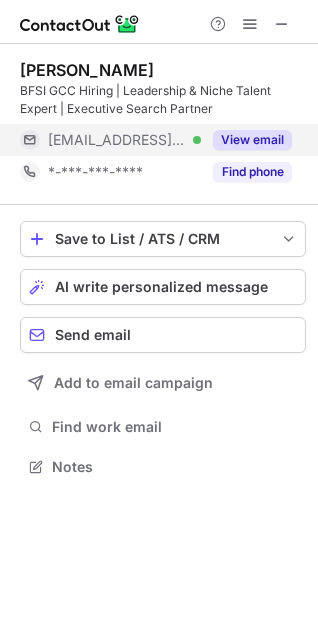 click on "View email" at bounding box center (252, 140) 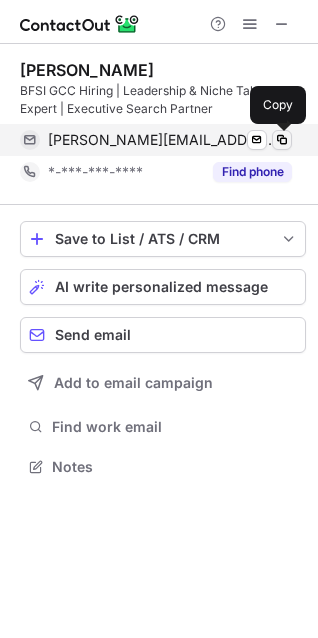 click at bounding box center (282, 140) 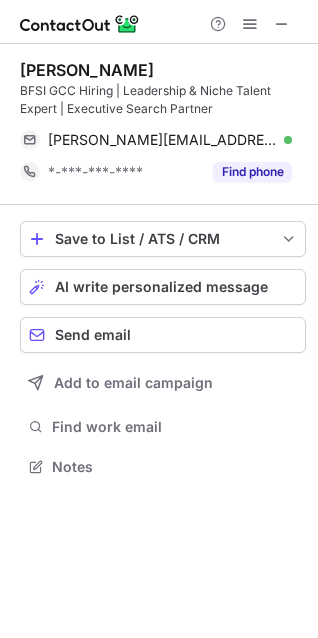 scroll, scrollTop: 452, scrollLeft: 318, axis: both 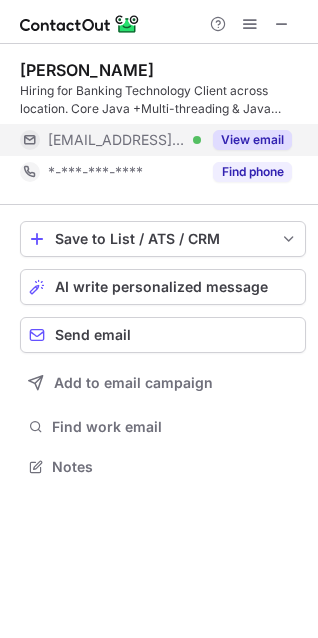 click on "View email" at bounding box center [252, 140] 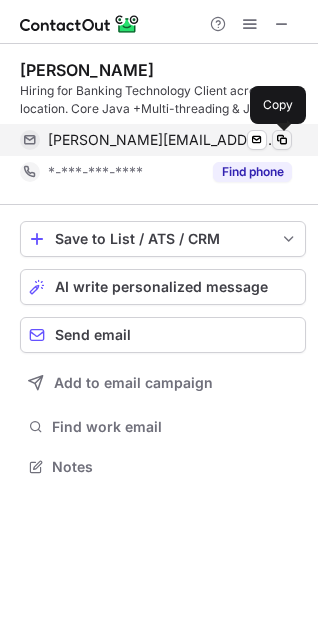 click at bounding box center [282, 140] 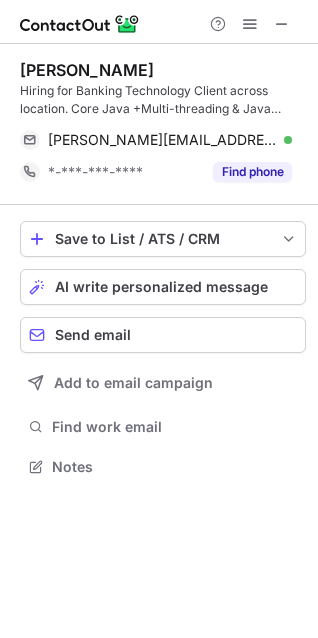 scroll, scrollTop: 452, scrollLeft: 318, axis: both 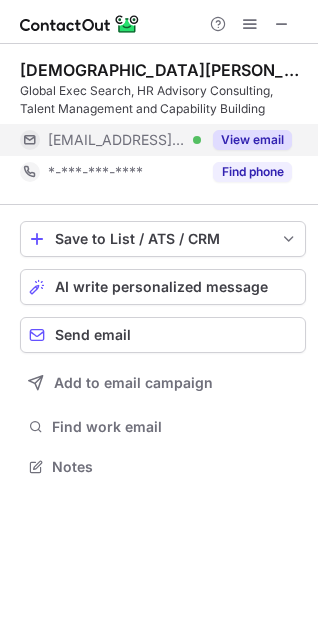 click on "View email" at bounding box center (246, 140) 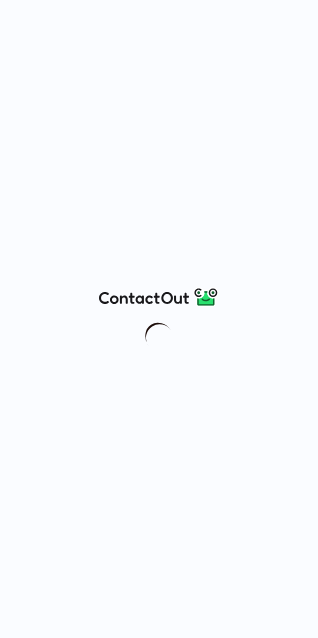 scroll, scrollTop: 0, scrollLeft: 0, axis: both 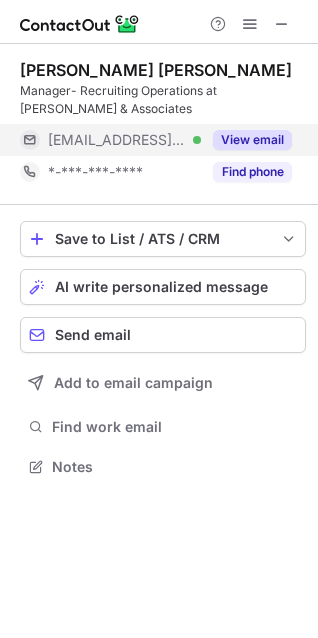 click on "View email" at bounding box center [252, 140] 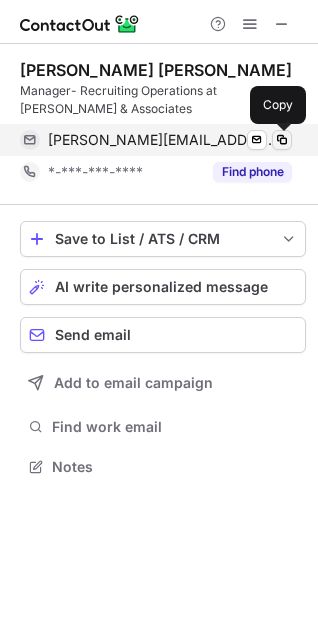 click at bounding box center (282, 140) 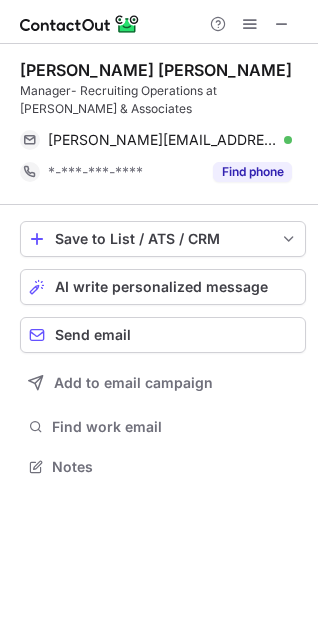 scroll, scrollTop: 452, scrollLeft: 318, axis: both 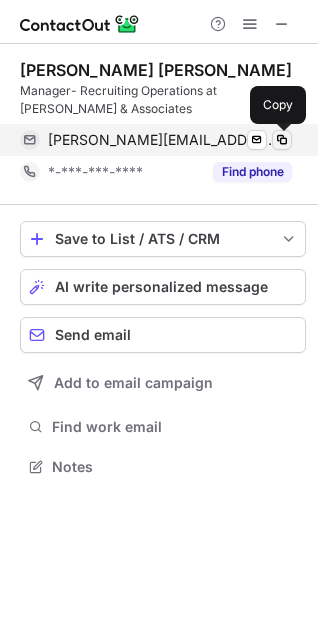 click at bounding box center (282, 140) 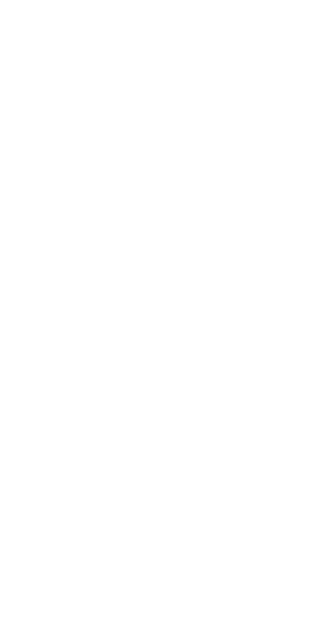 scroll, scrollTop: 0, scrollLeft: 0, axis: both 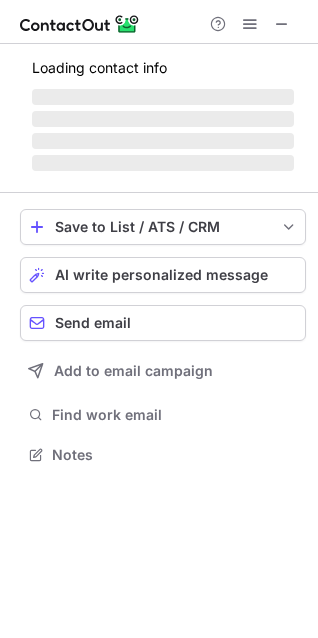 click on "‌" at bounding box center [163, 141] 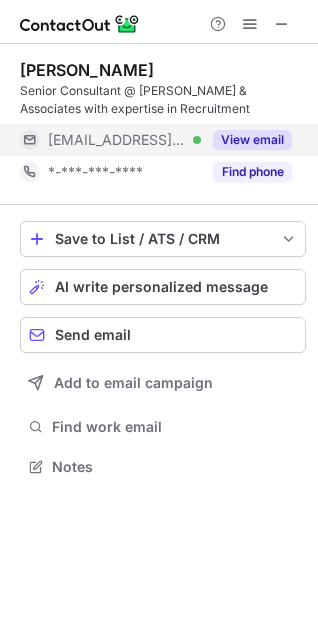 click on "View email" at bounding box center (252, 140) 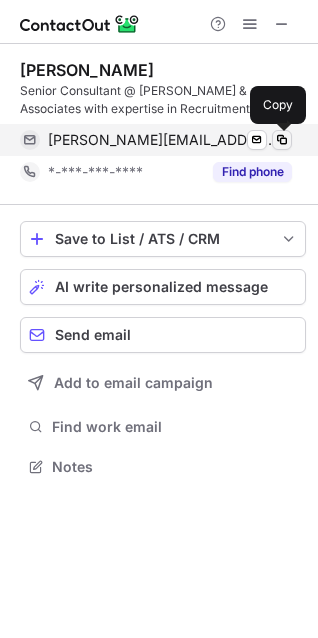 click at bounding box center [282, 140] 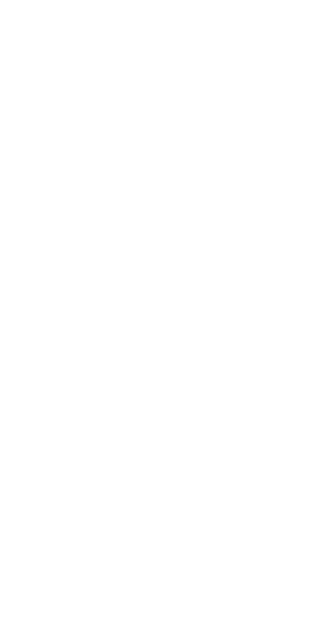 scroll, scrollTop: 0, scrollLeft: 0, axis: both 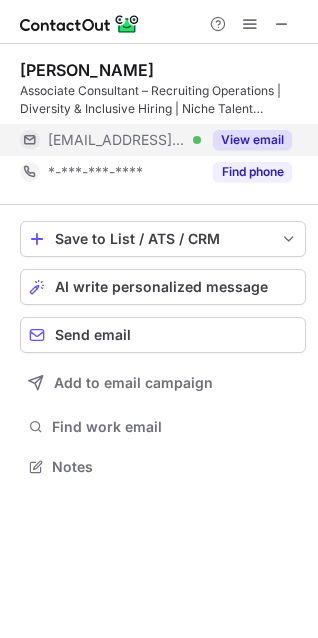 click on "View email" at bounding box center [252, 140] 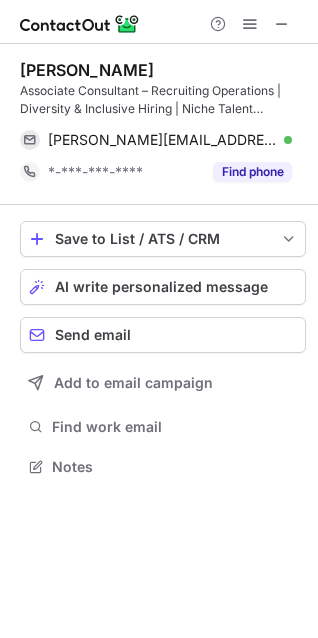scroll, scrollTop: 452, scrollLeft: 318, axis: both 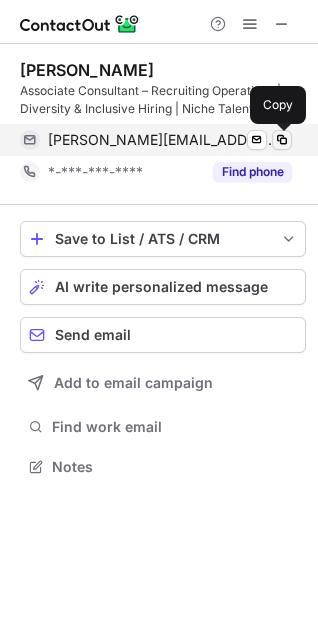 click at bounding box center [282, 140] 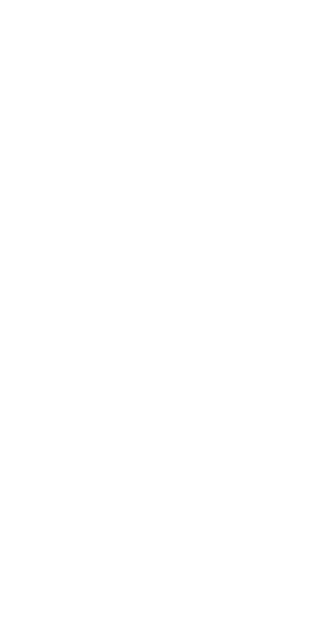 scroll, scrollTop: 0, scrollLeft: 0, axis: both 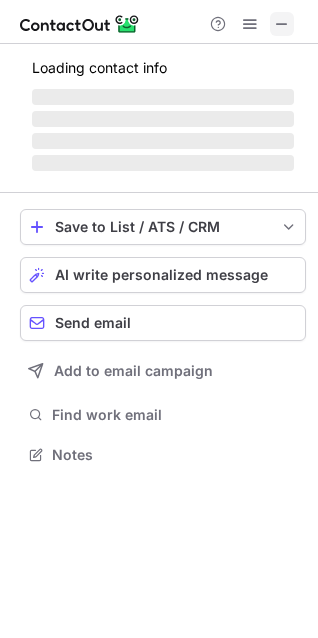 click at bounding box center [282, 24] 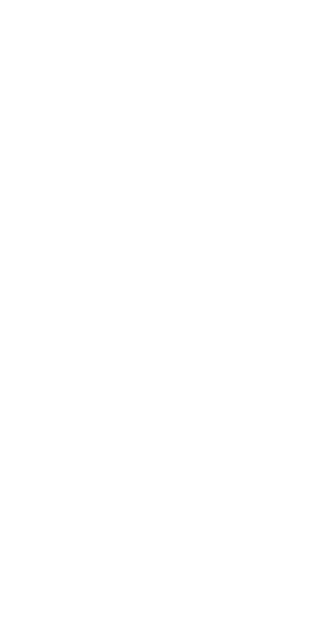 scroll, scrollTop: 0, scrollLeft: 0, axis: both 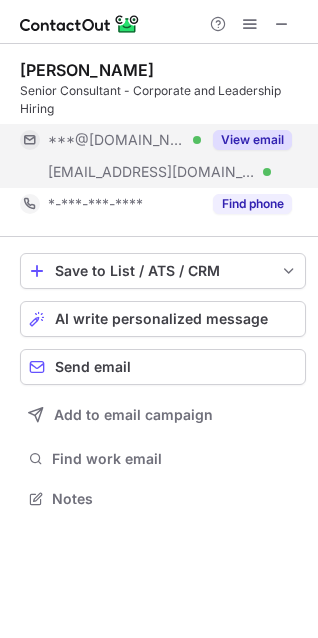 click on "View email" at bounding box center [252, 140] 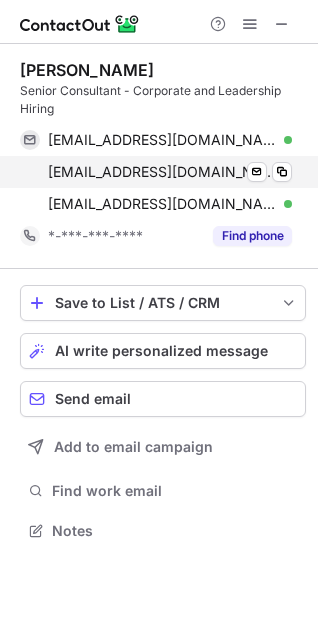 scroll, scrollTop: 10, scrollLeft: 9, axis: both 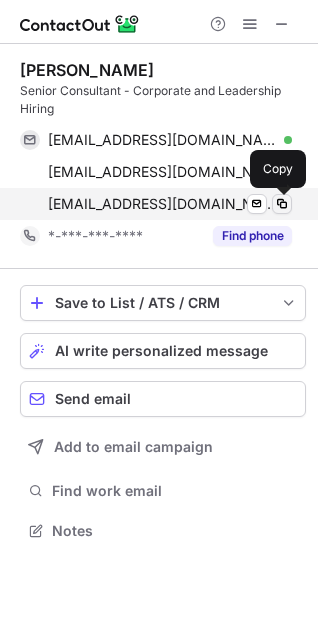 click at bounding box center [282, 204] 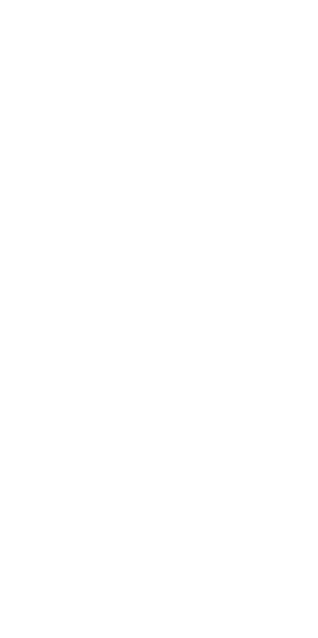 scroll, scrollTop: 0, scrollLeft: 0, axis: both 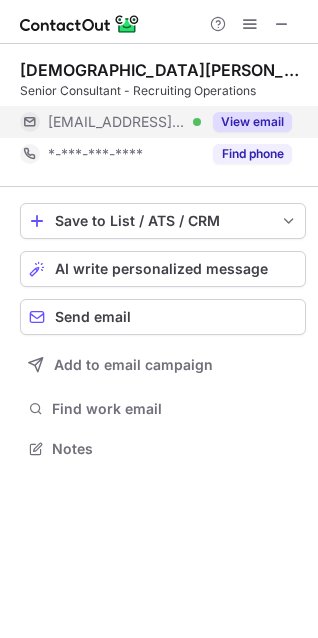 click on "View email" at bounding box center (252, 122) 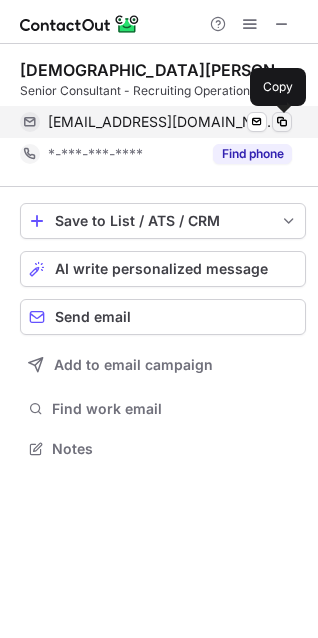 click at bounding box center (282, 122) 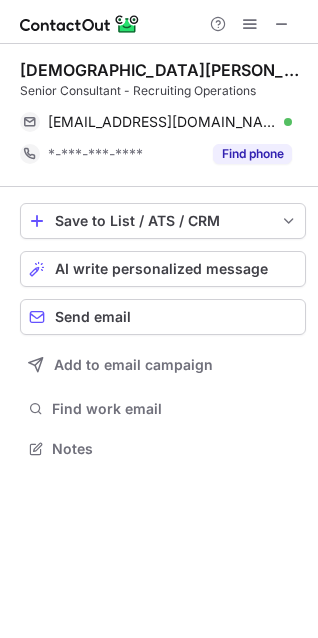 scroll, scrollTop: 434, scrollLeft: 318, axis: both 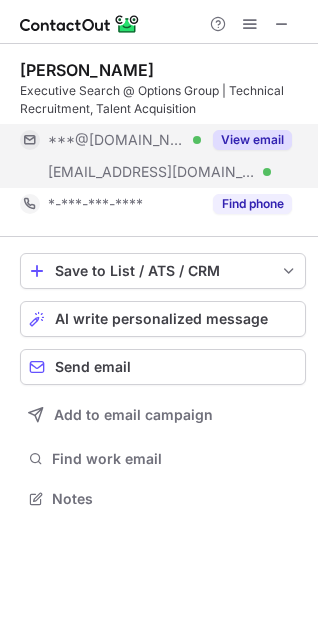 click on "View email" at bounding box center (252, 140) 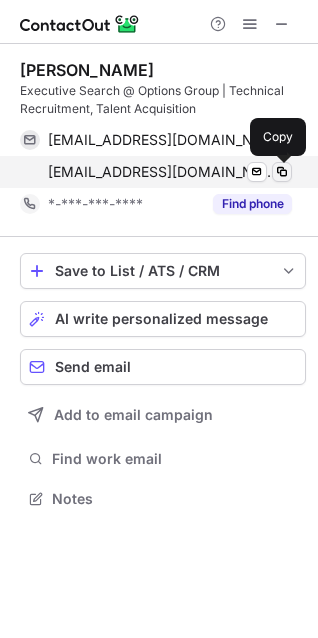 click at bounding box center [282, 172] 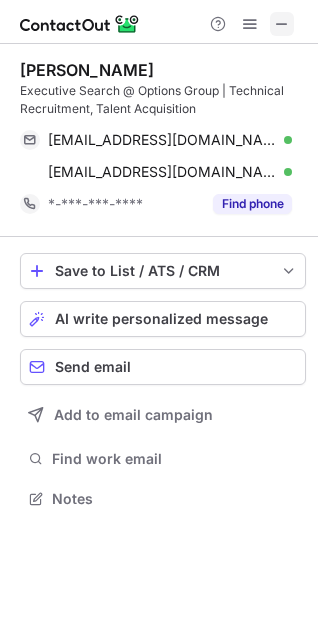 scroll, scrollTop: 484, scrollLeft: 318, axis: both 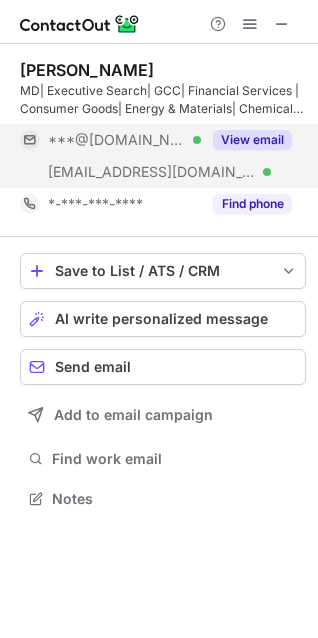 click on "View email" at bounding box center [252, 140] 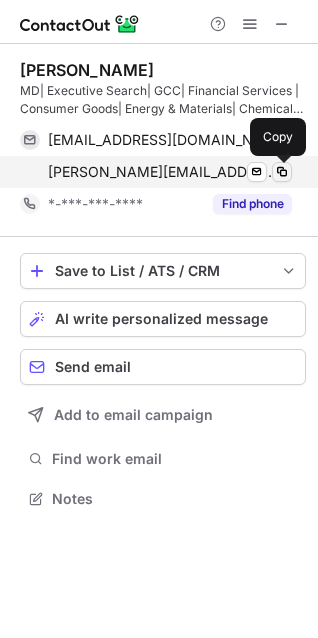 click at bounding box center [282, 172] 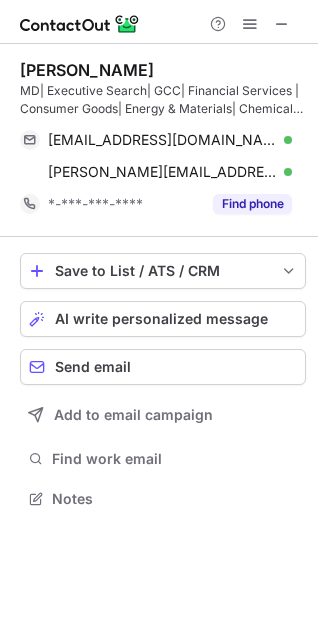 scroll, scrollTop: 484, scrollLeft: 318, axis: both 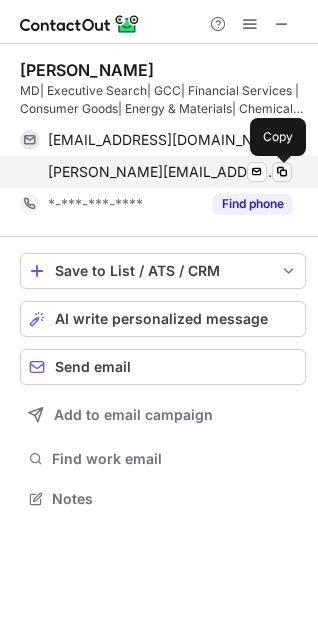 click at bounding box center (282, 172) 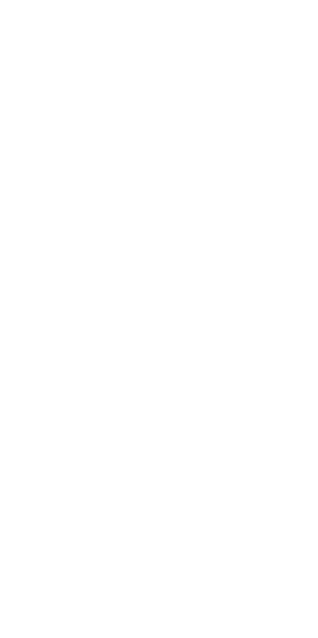 scroll, scrollTop: 0, scrollLeft: 0, axis: both 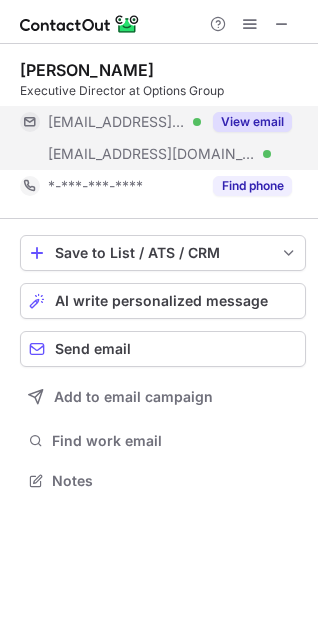 click on "View email" at bounding box center (252, 122) 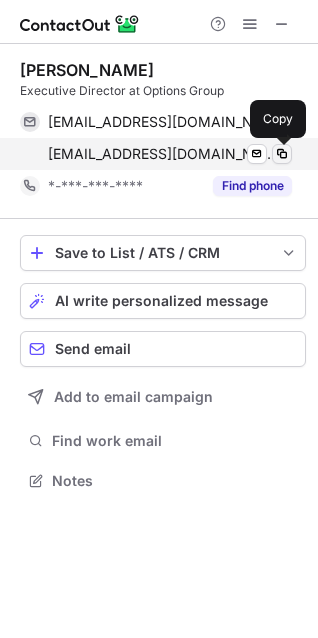 click at bounding box center (282, 154) 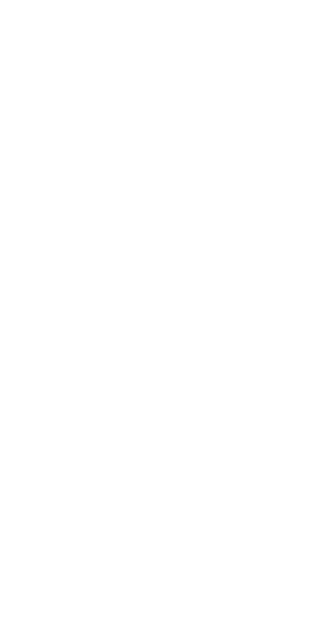 scroll, scrollTop: 0, scrollLeft: 0, axis: both 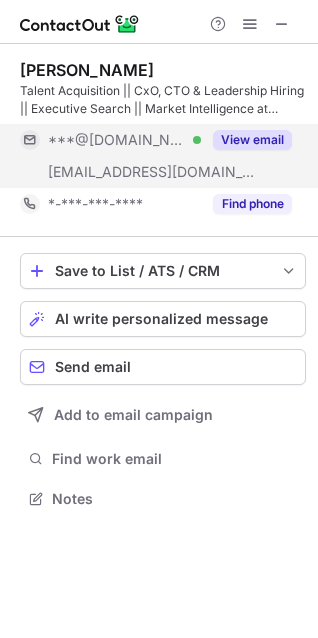 click on "View email" at bounding box center (252, 140) 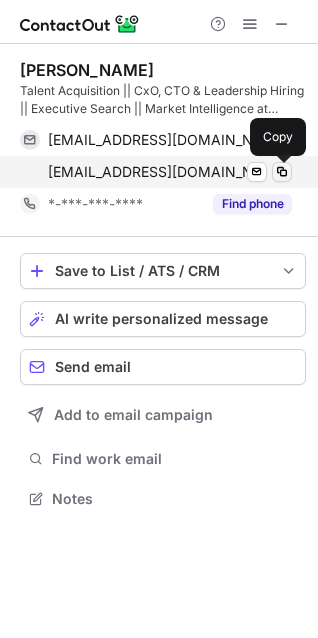 click at bounding box center (282, 172) 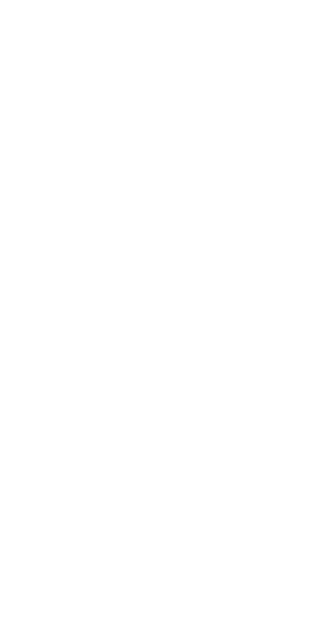 scroll, scrollTop: 0, scrollLeft: 0, axis: both 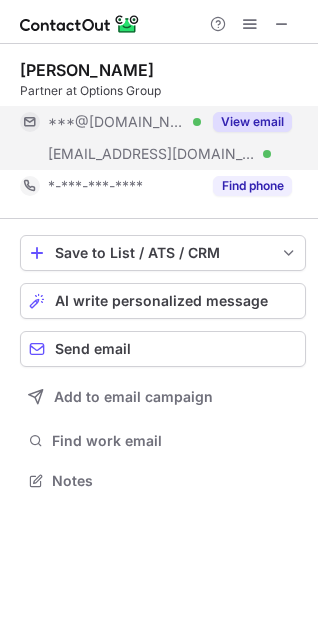 click on "View email" at bounding box center (252, 122) 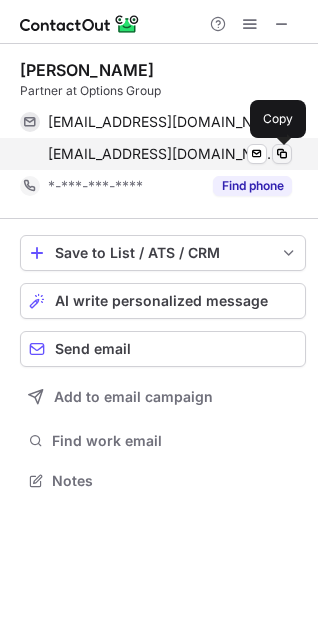 click at bounding box center [282, 154] 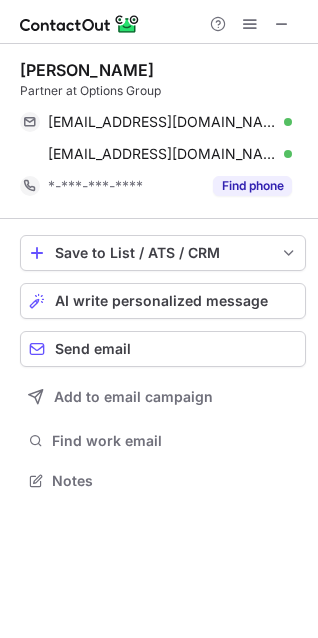 scroll, scrollTop: 466, scrollLeft: 318, axis: both 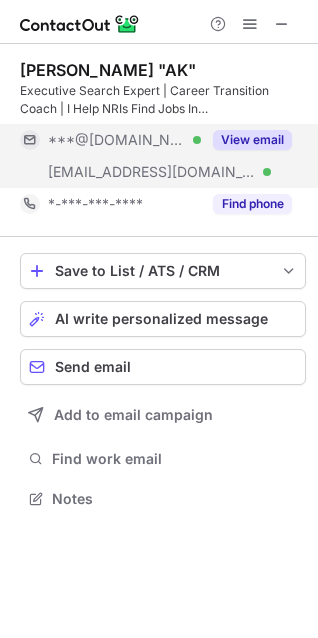 click on "View email" at bounding box center (252, 140) 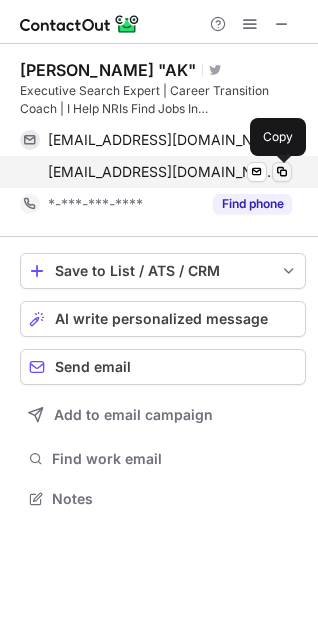 click at bounding box center [282, 172] 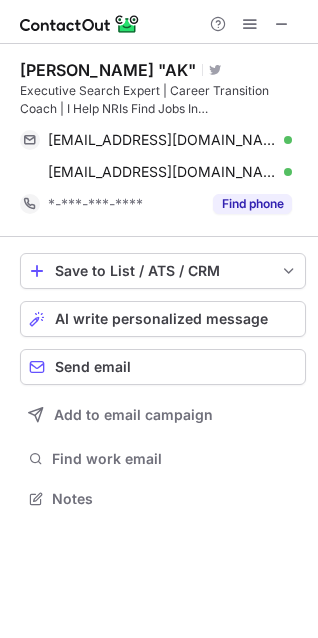 scroll, scrollTop: 484, scrollLeft: 318, axis: both 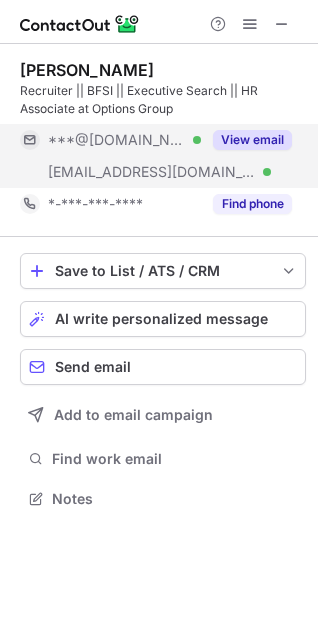 click on "View email" at bounding box center [252, 140] 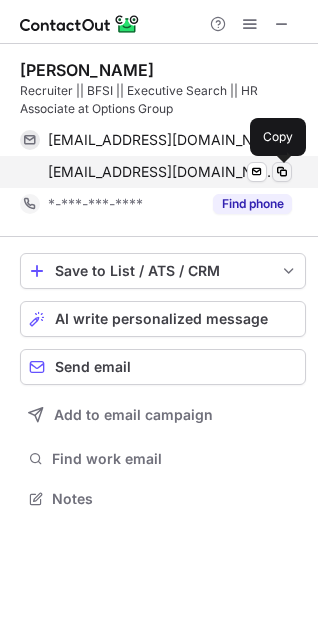 click at bounding box center [282, 172] 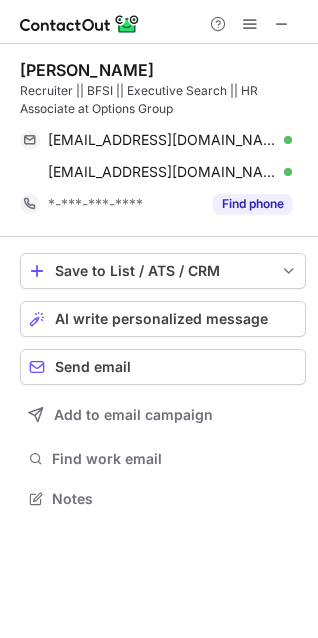 scroll, scrollTop: 484, scrollLeft: 318, axis: both 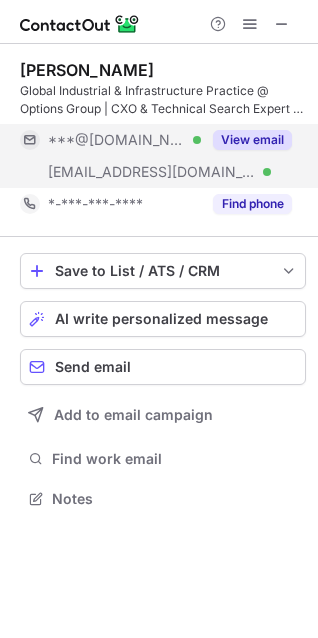 click on "View email" at bounding box center [252, 140] 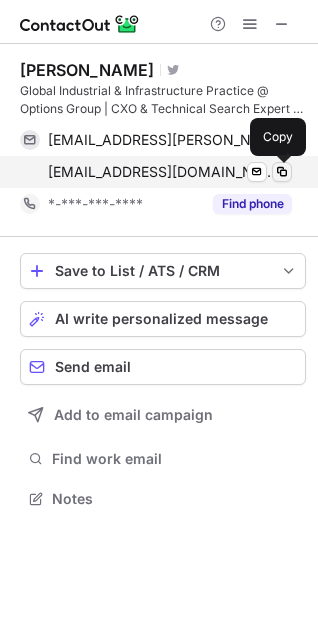 click at bounding box center [282, 172] 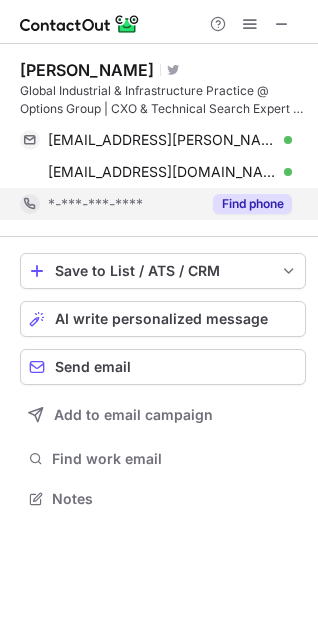 scroll, scrollTop: 484, scrollLeft: 318, axis: both 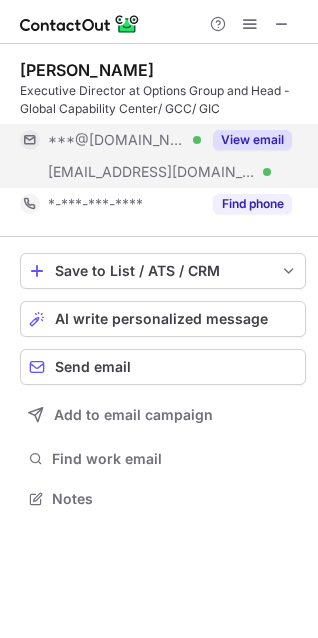 click on "View email" at bounding box center (252, 140) 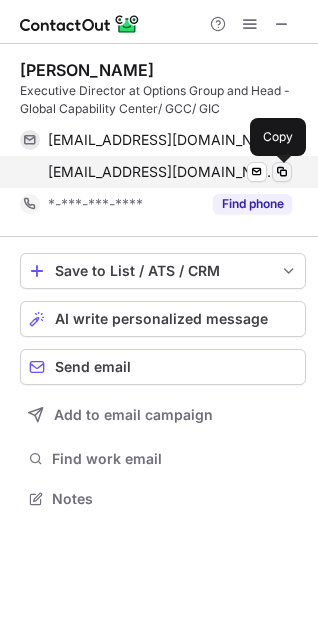 click at bounding box center [282, 172] 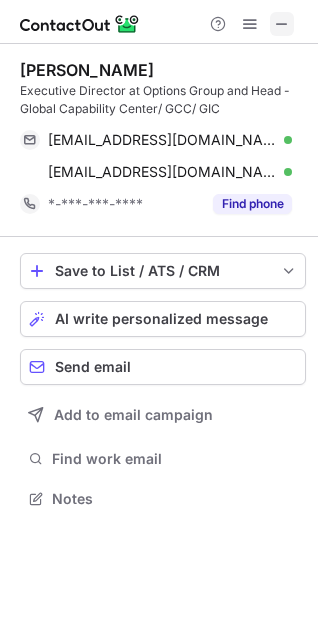 scroll, scrollTop: 484, scrollLeft: 318, axis: both 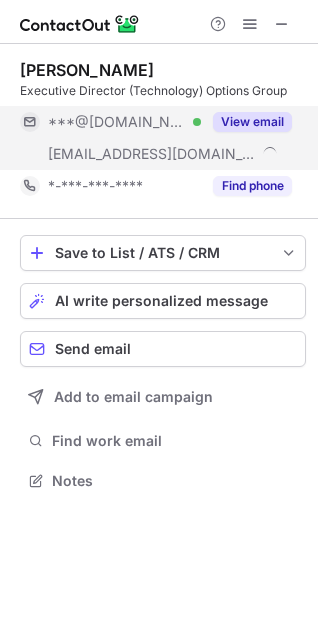 click on "View email" at bounding box center (252, 122) 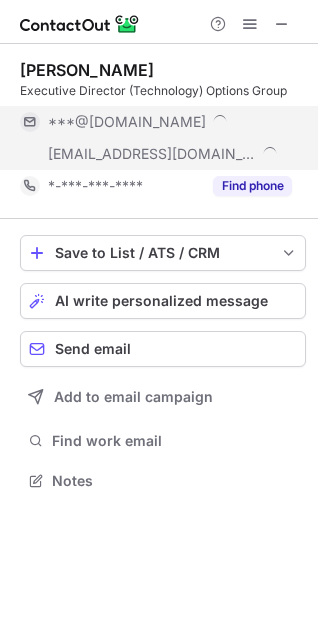 scroll, scrollTop: 9, scrollLeft: 9, axis: both 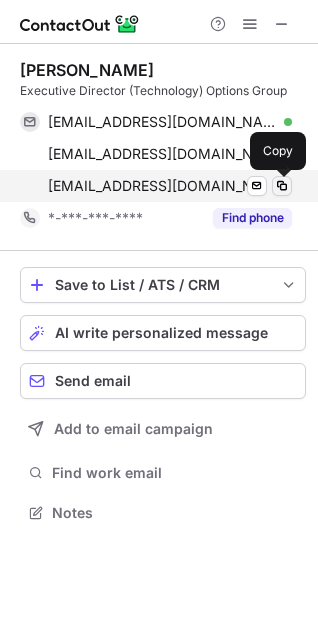 click at bounding box center [282, 186] 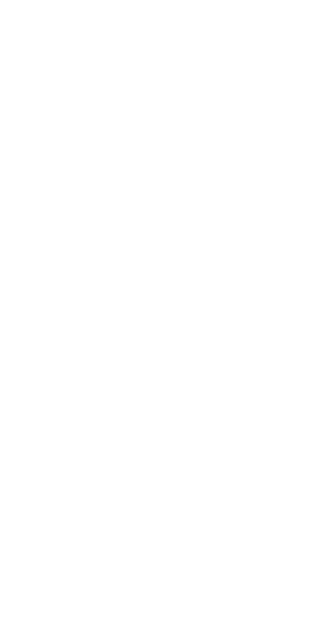 scroll, scrollTop: 0, scrollLeft: 0, axis: both 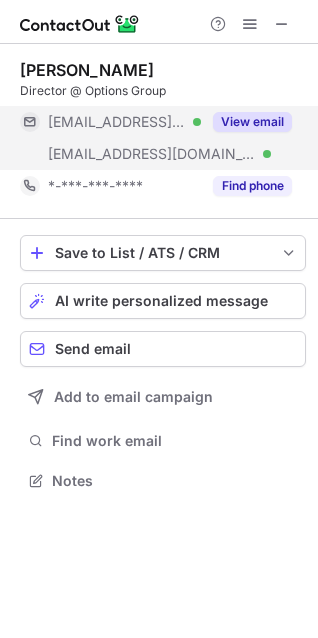 click on "View email" at bounding box center [252, 122] 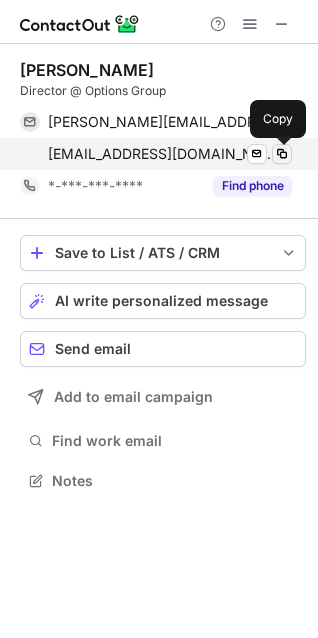 click at bounding box center (282, 154) 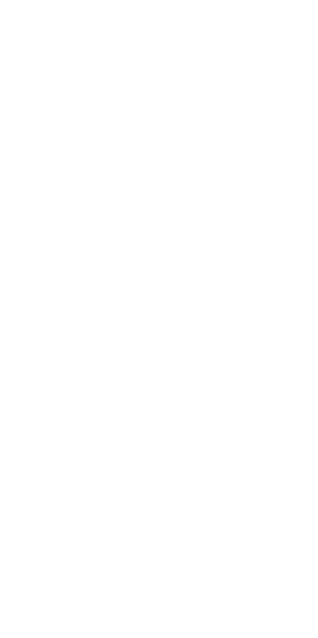 scroll, scrollTop: 0, scrollLeft: 0, axis: both 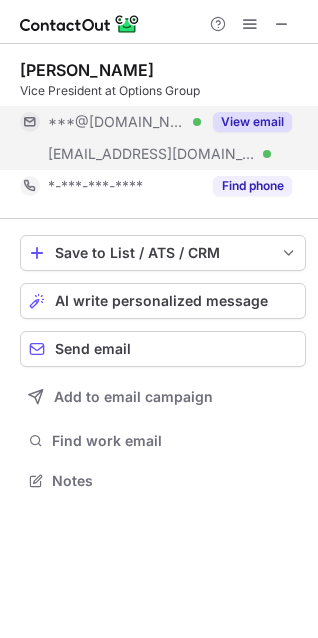 click on "View email" at bounding box center (252, 122) 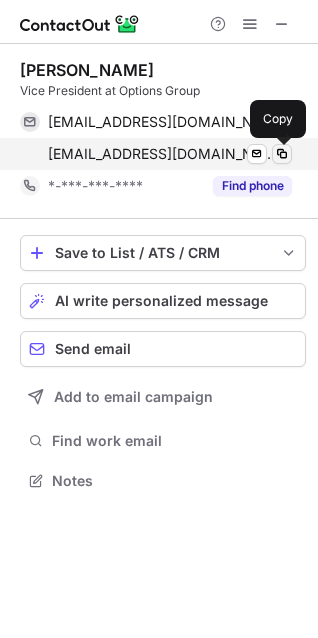 click at bounding box center (282, 154) 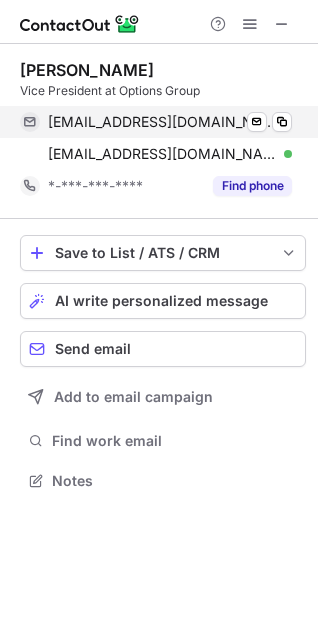 scroll, scrollTop: 466, scrollLeft: 318, axis: both 